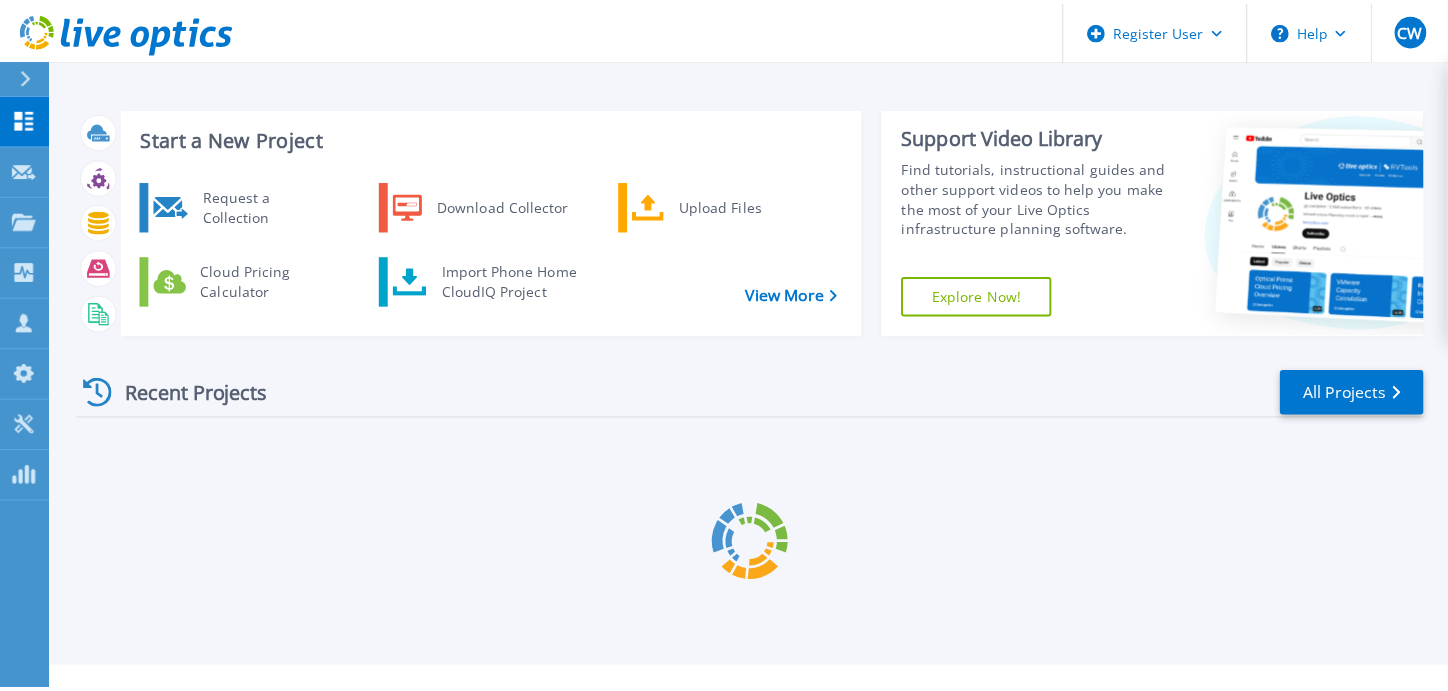 scroll, scrollTop: 0, scrollLeft: 0, axis: both 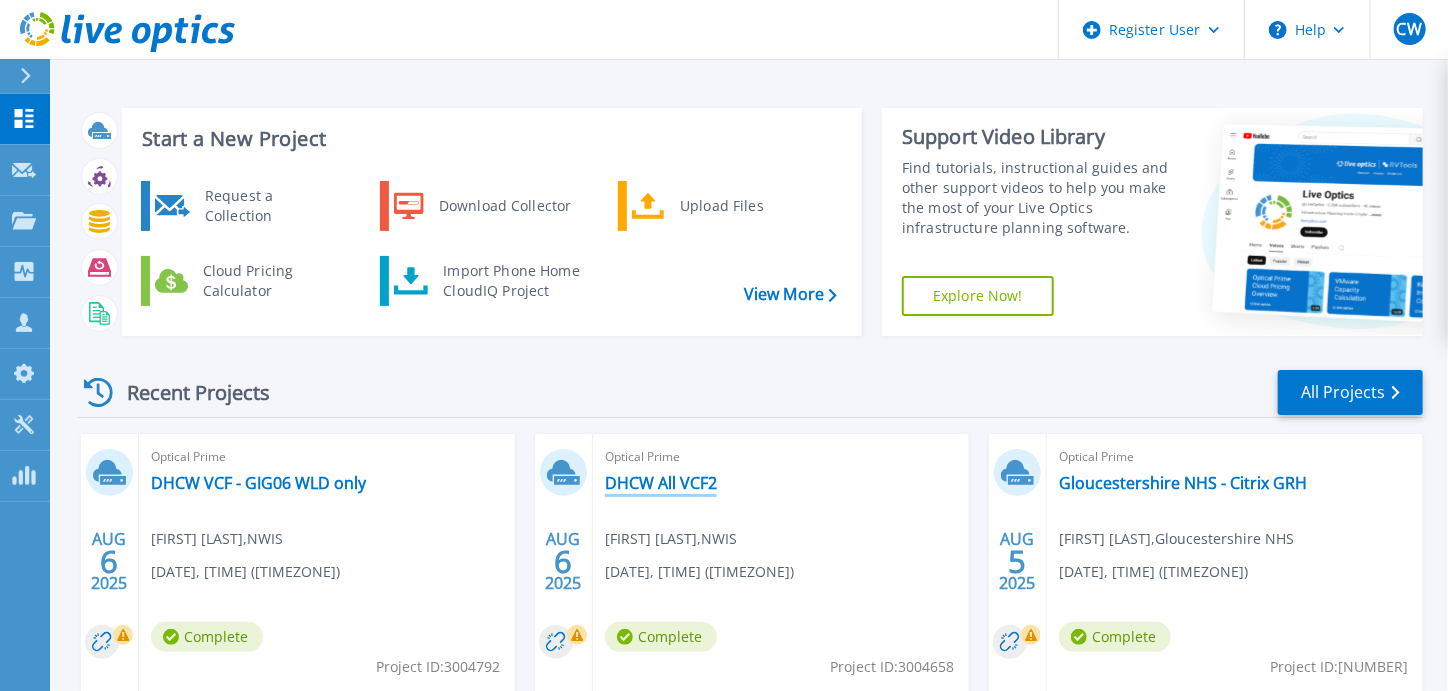 click on "DHCW All VCF2" at bounding box center [661, 483] 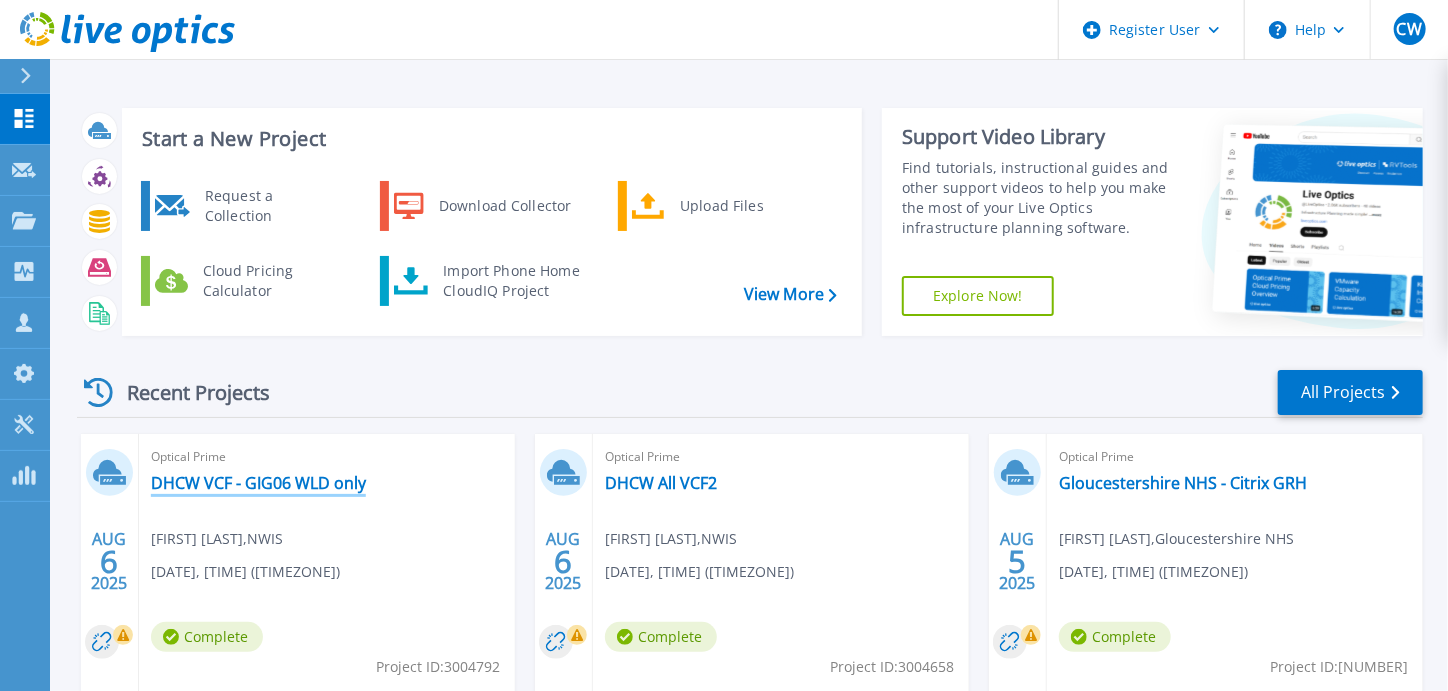 click on "DHCW VCF - GIG06 WLD only" at bounding box center (258, 483) 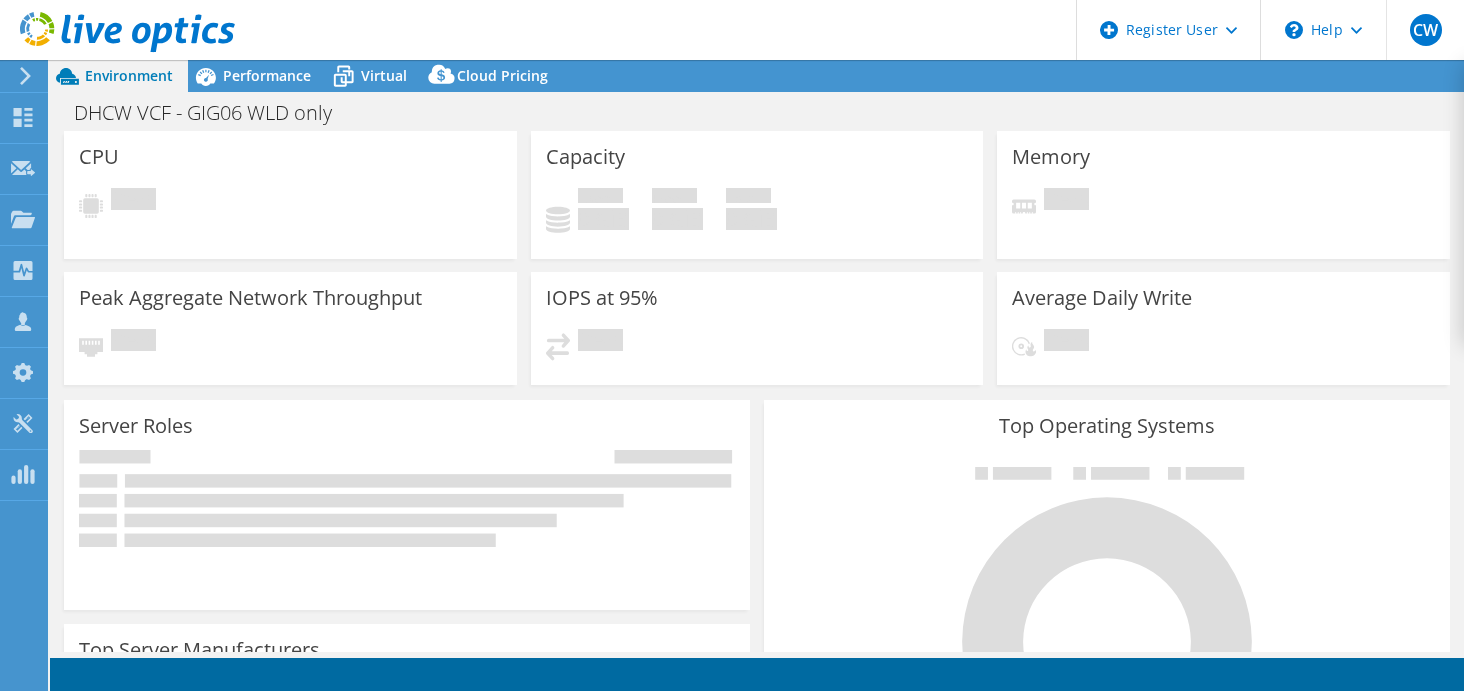 select on "USD" 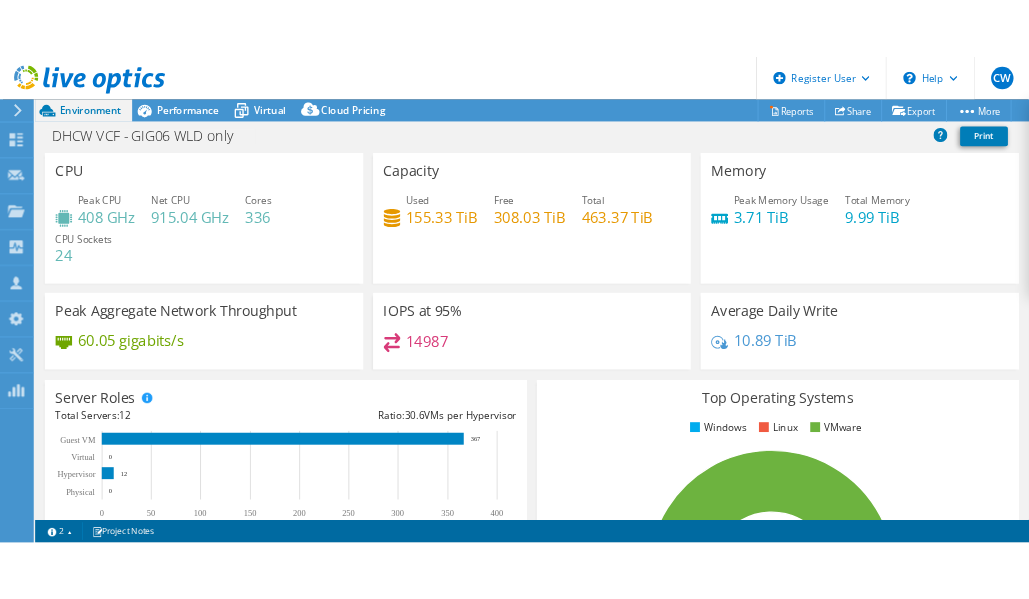 scroll, scrollTop: 0, scrollLeft: 0, axis: both 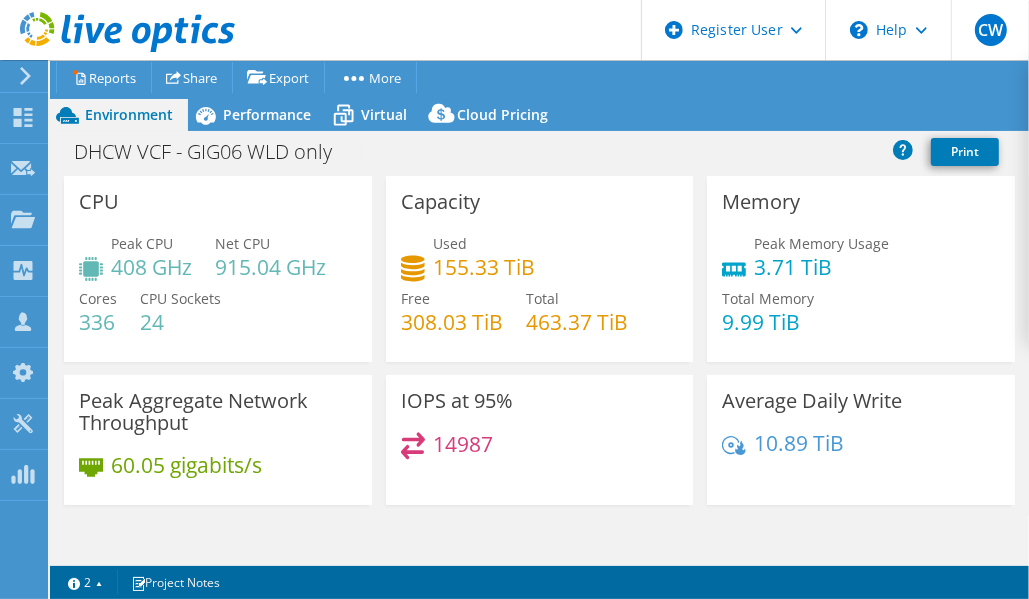 click on "Project Actions
Reports
Share
Export
vSAN ReadyNode Sizer
PSS Solution Request" at bounding box center (527, 77) 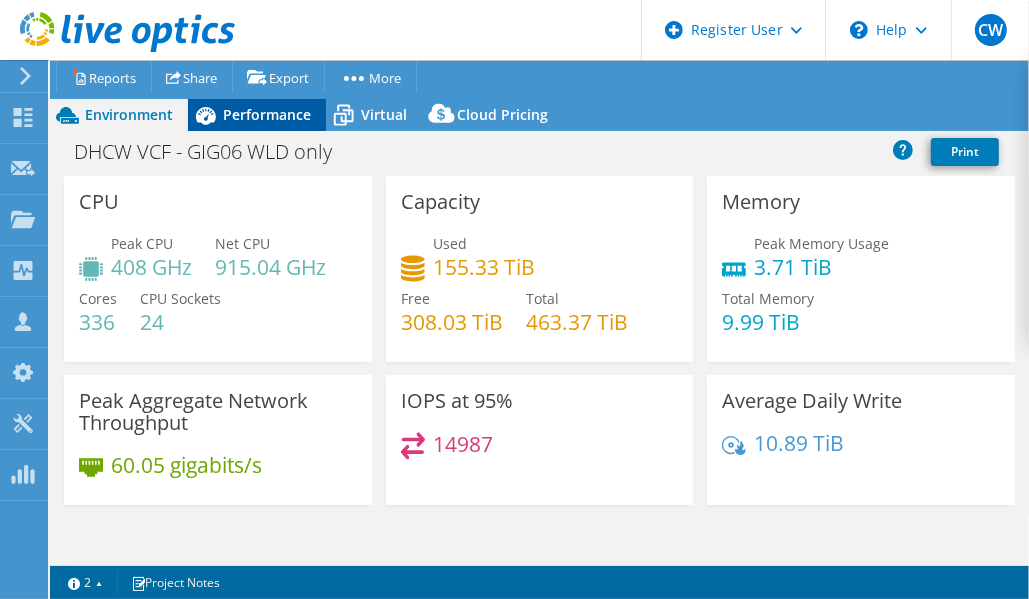 click on "Performance" at bounding box center [267, 114] 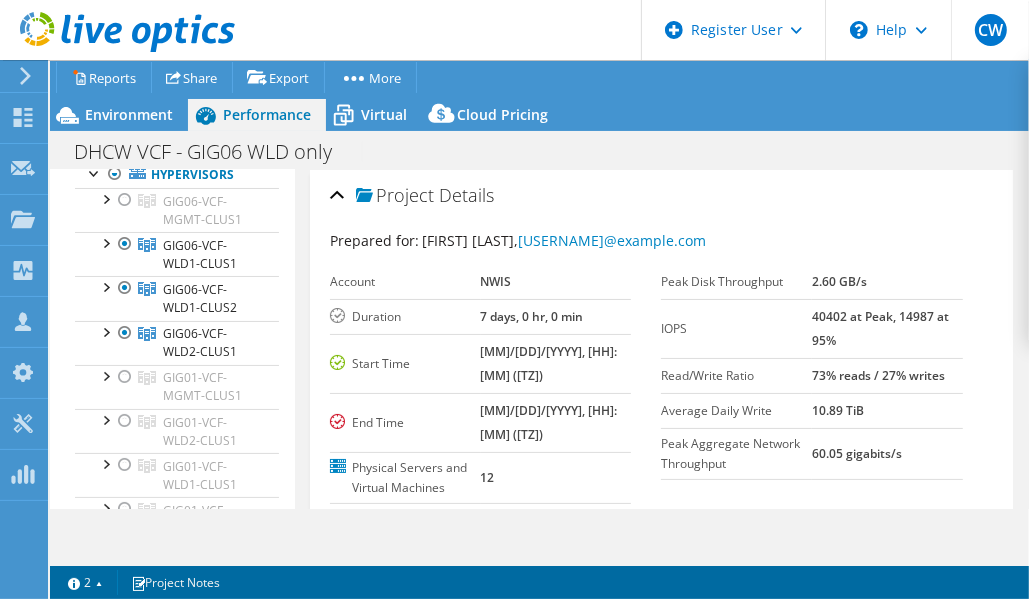 scroll, scrollTop: 146, scrollLeft: 0, axis: vertical 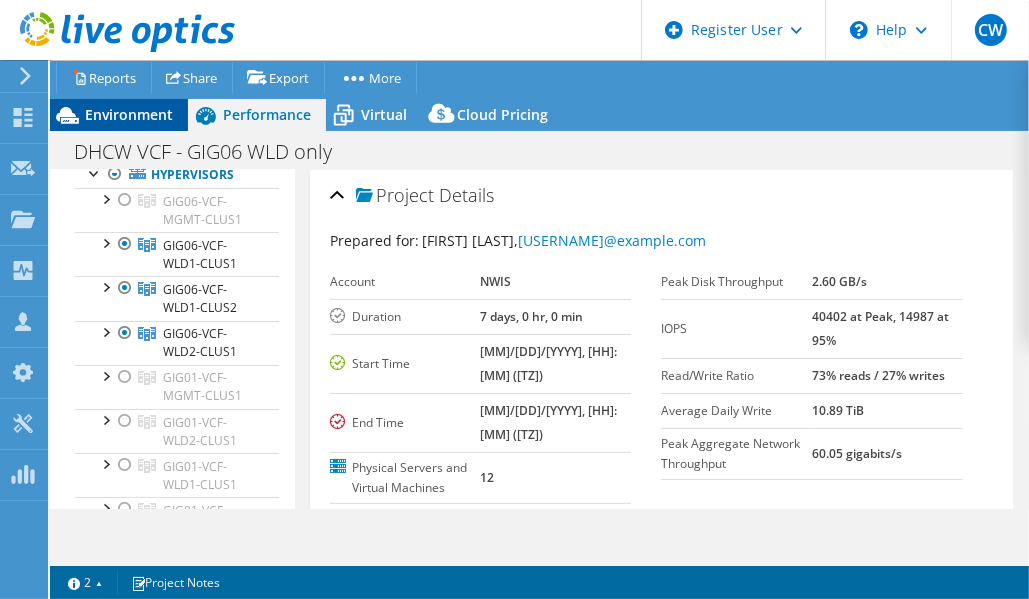 click on "Environment" at bounding box center (129, 114) 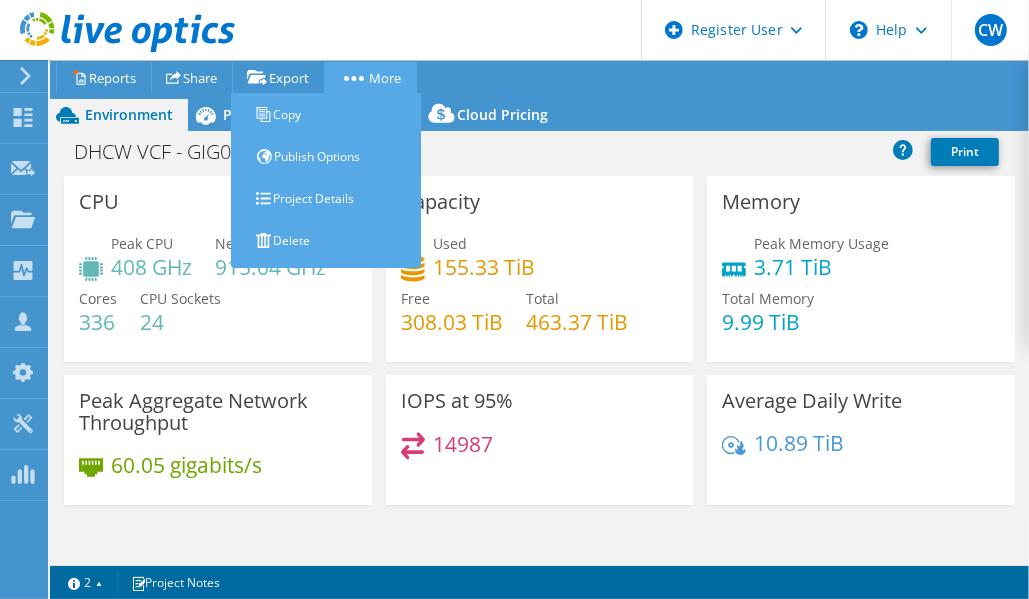 click on "More" at bounding box center [370, 77] 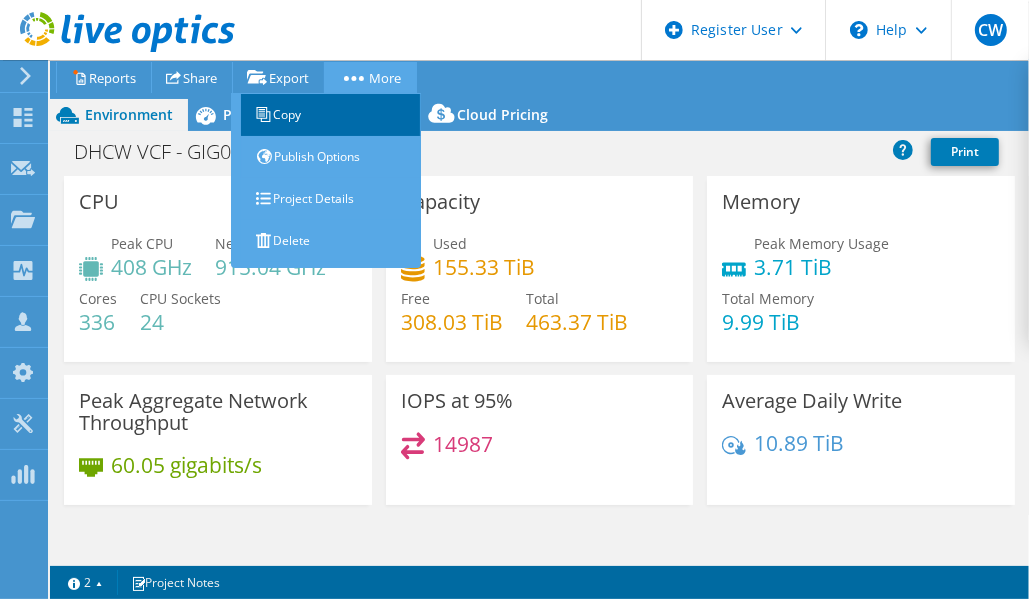 click on "Copy" at bounding box center [331, 115] 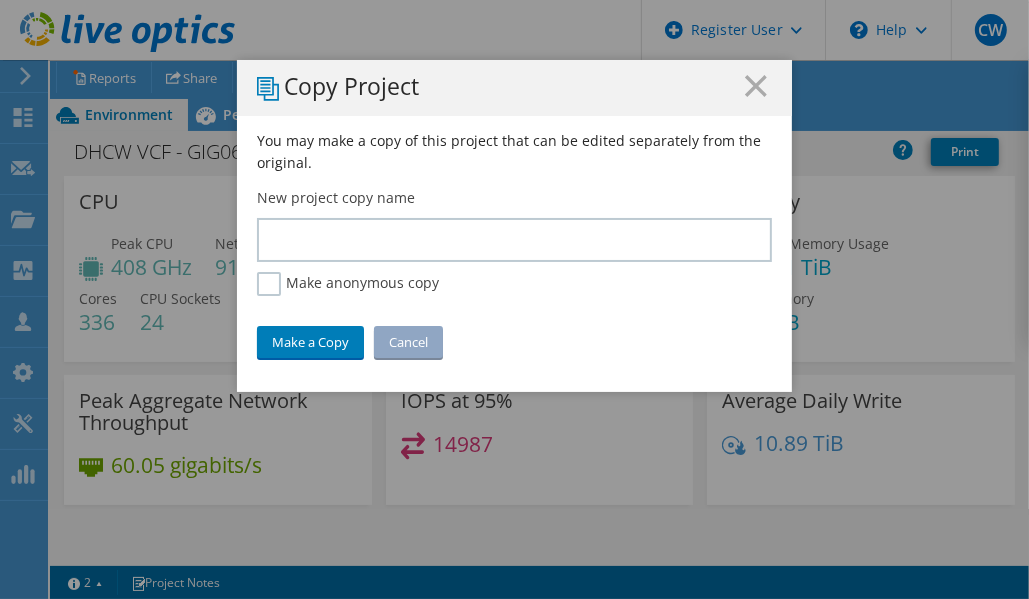 click on "Copy Project" at bounding box center [514, 88] 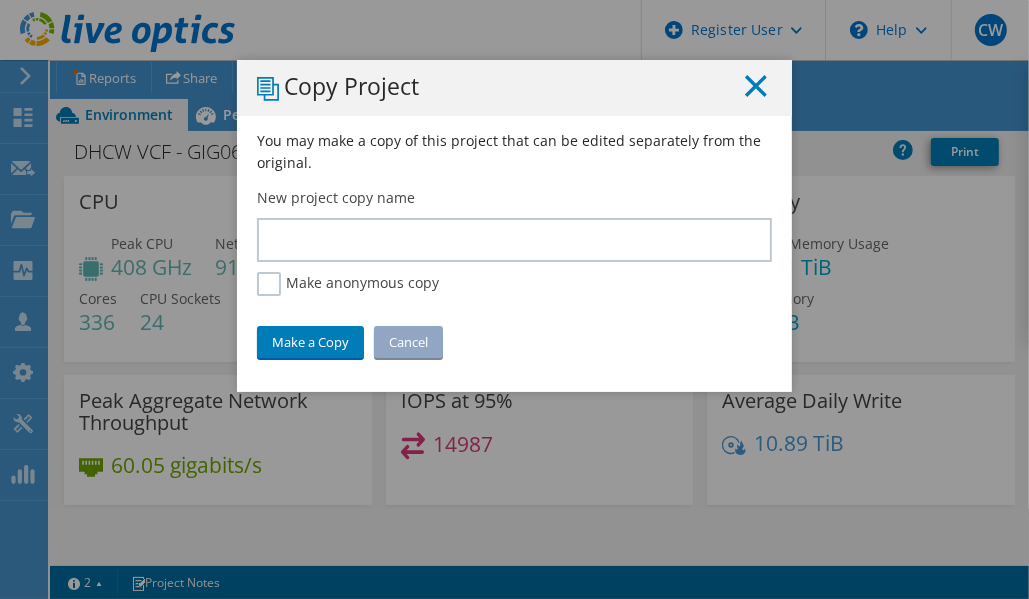 click 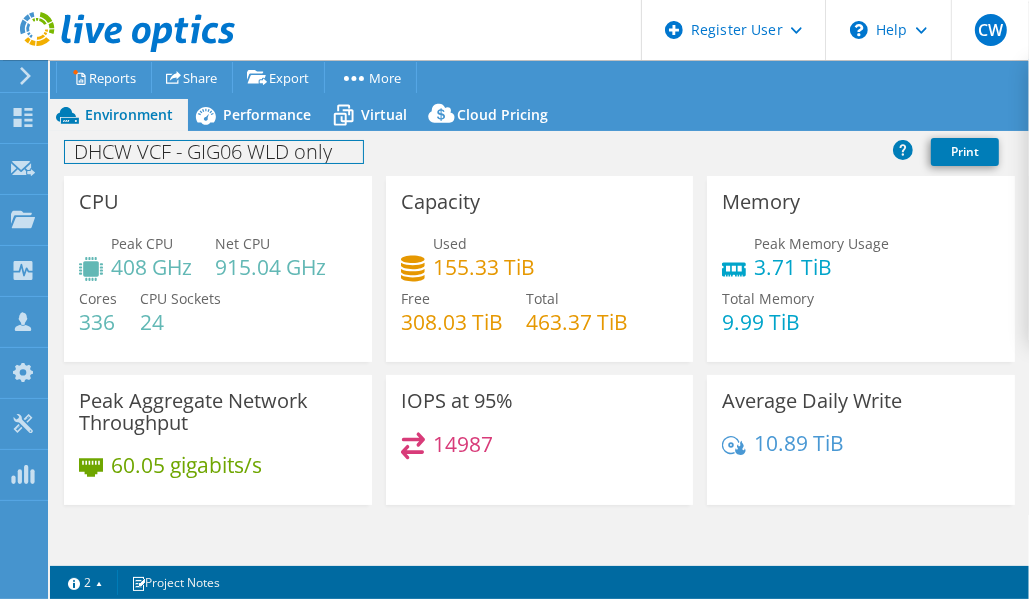 click on "DHCW VCF - GIG06 WLD only" at bounding box center (214, 152) 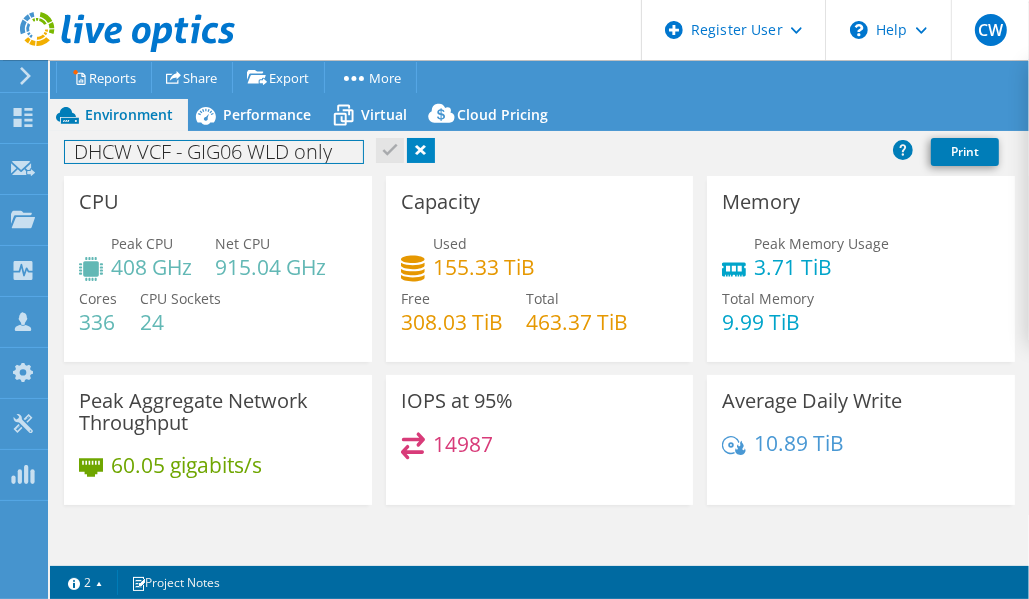 click on "DHCW VCF - GIG06 WLD only" at bounding box center [214, 152] 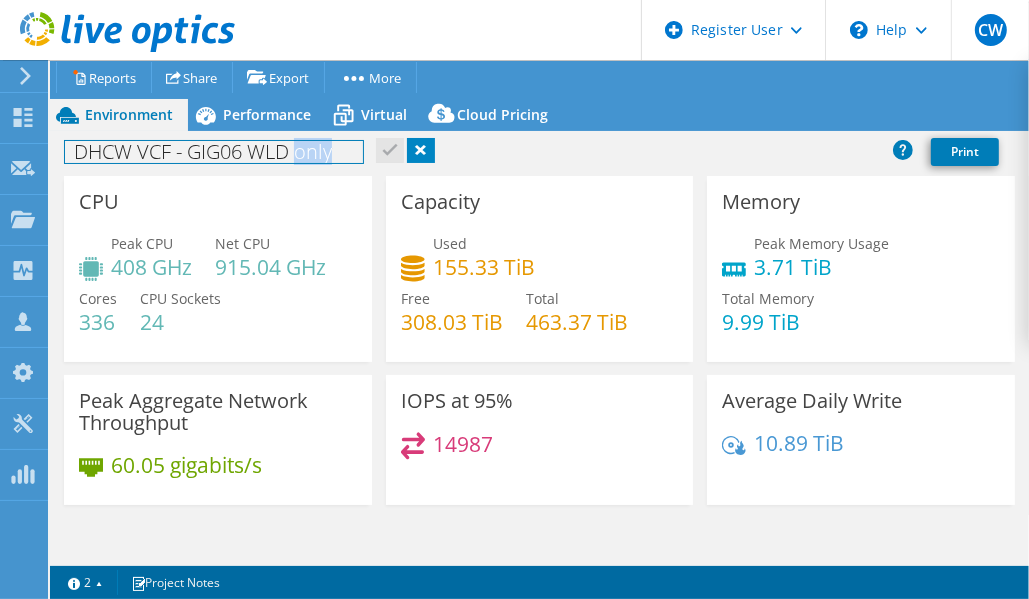 click on "DHCW VCF - GIG06 WLD only" at bounding box center [214, 152] 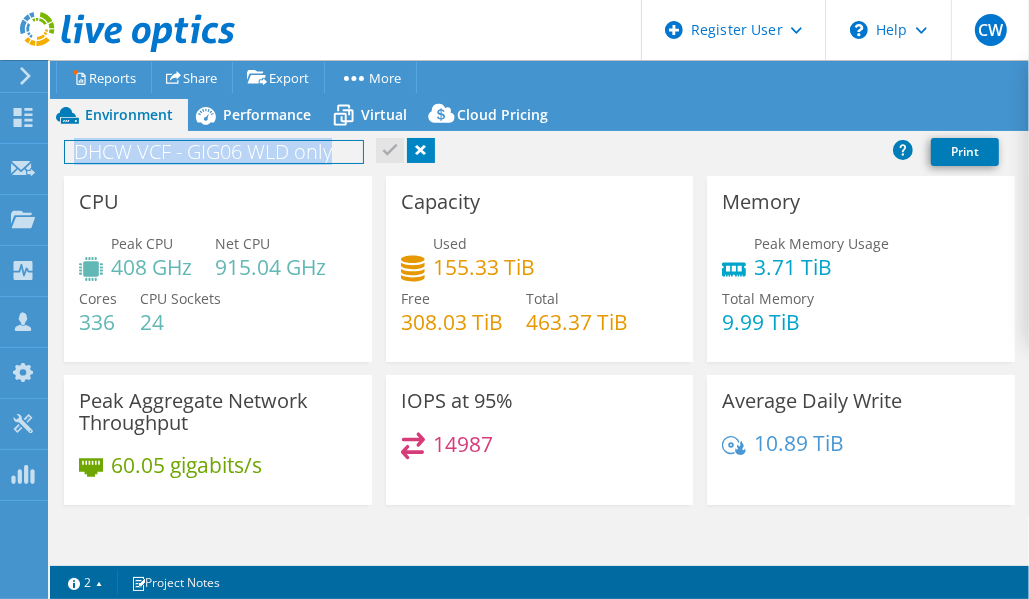 click on "DHCW VCF - GIG06 WLD only" at bounding box center (214, 152) 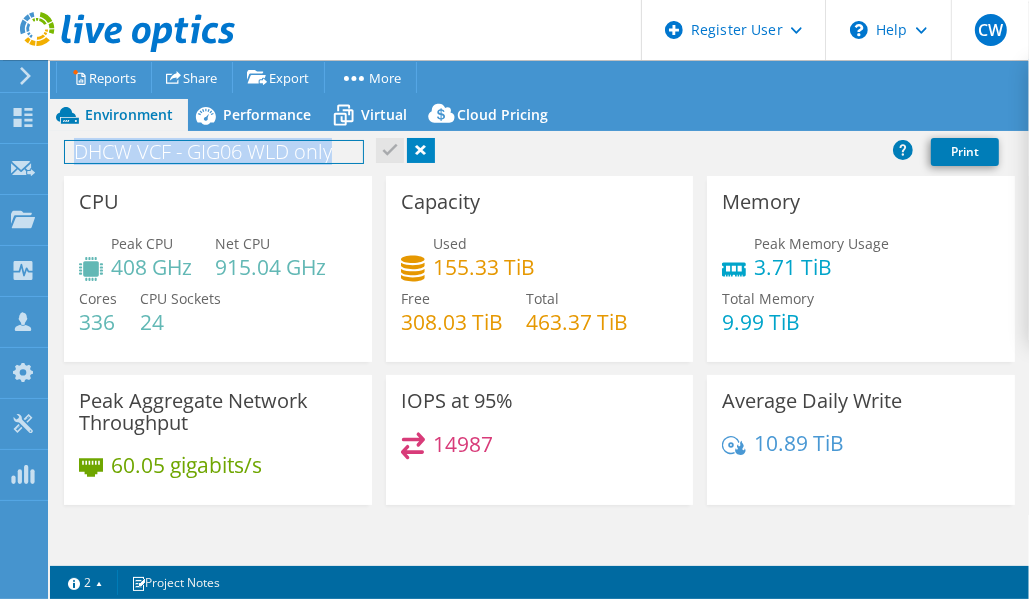 copy on "DHCW VCF - GIG06 WLD only" 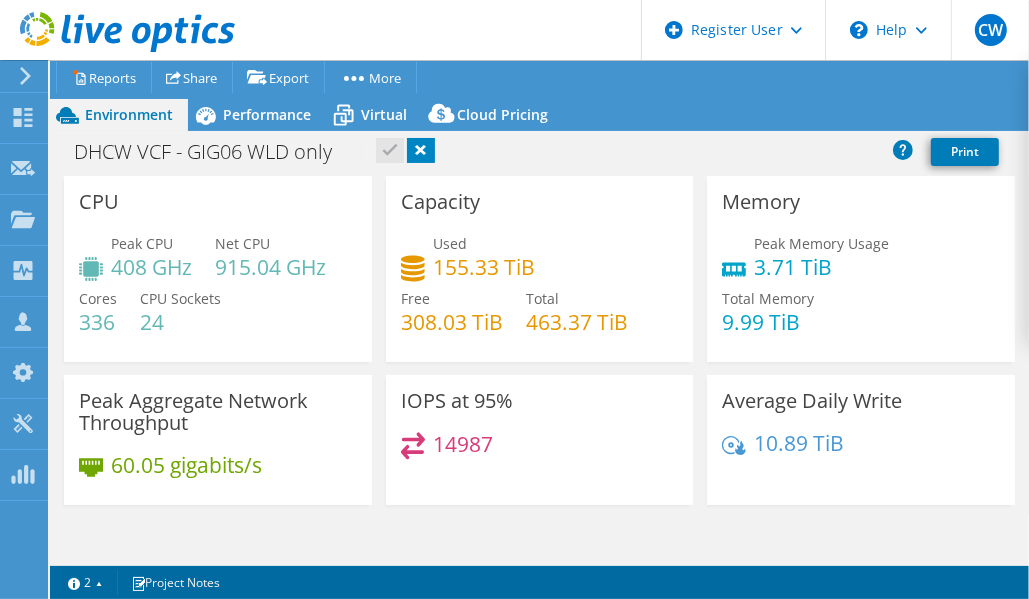 click on "DHCW VCF - GIG06 WLD only
Print" at bounding box center [539, 151] 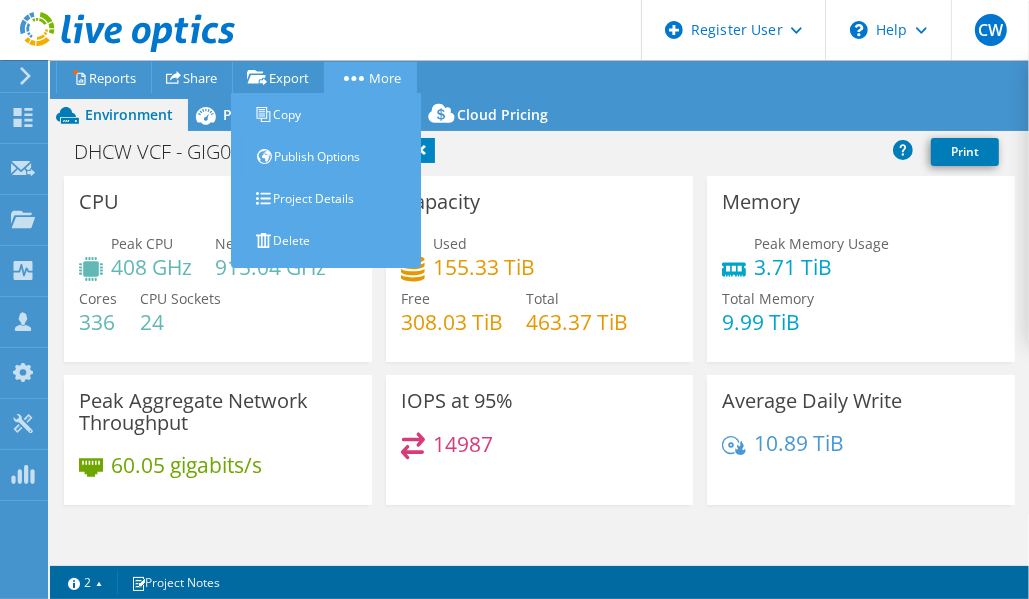 click on "More" at bounding box center [370, 77] 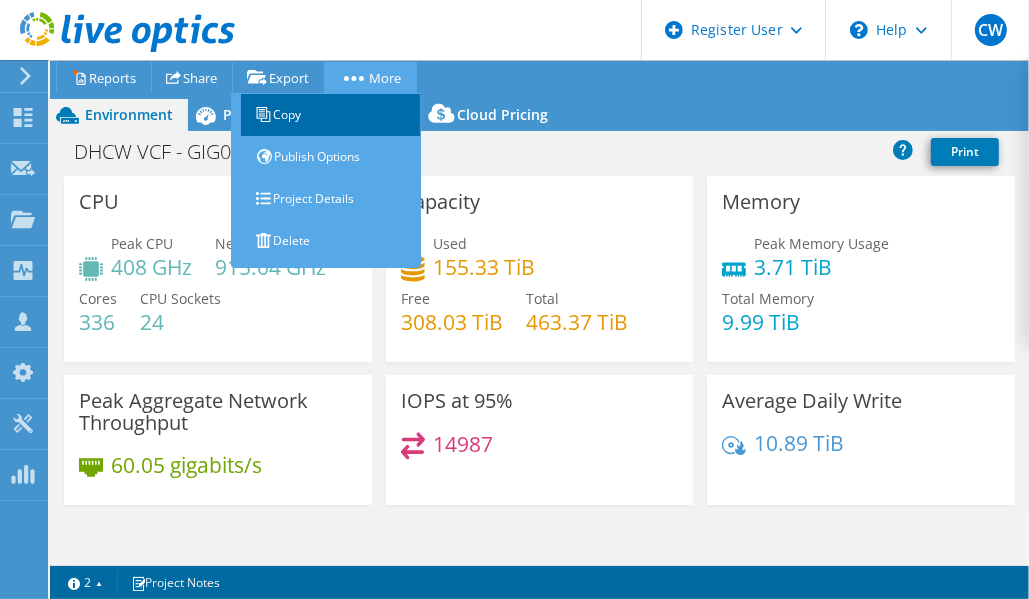click on "Copy" at bounding box center (331, 115) 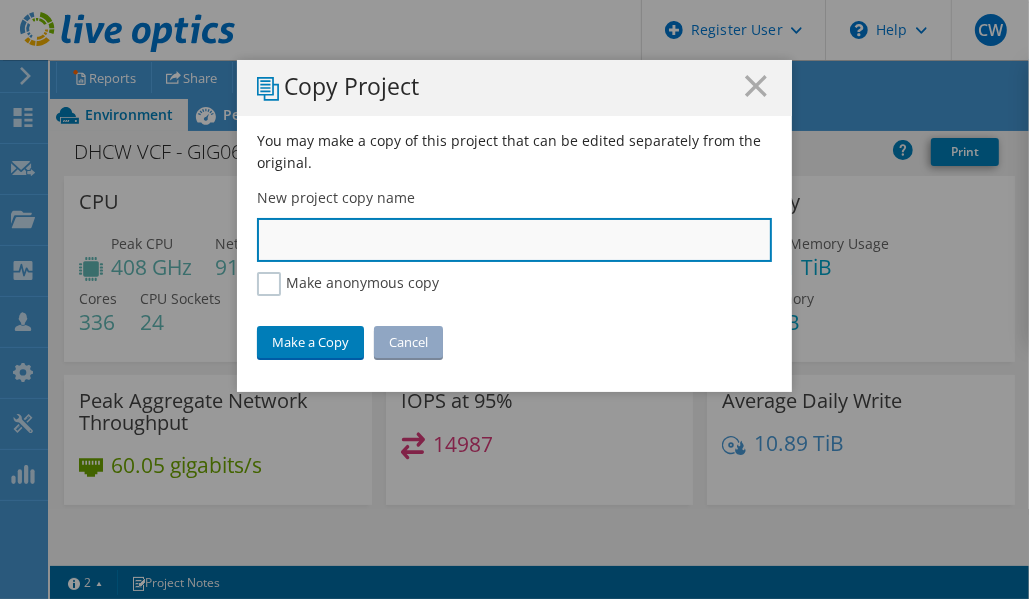 click at bounding box center [514, 240] 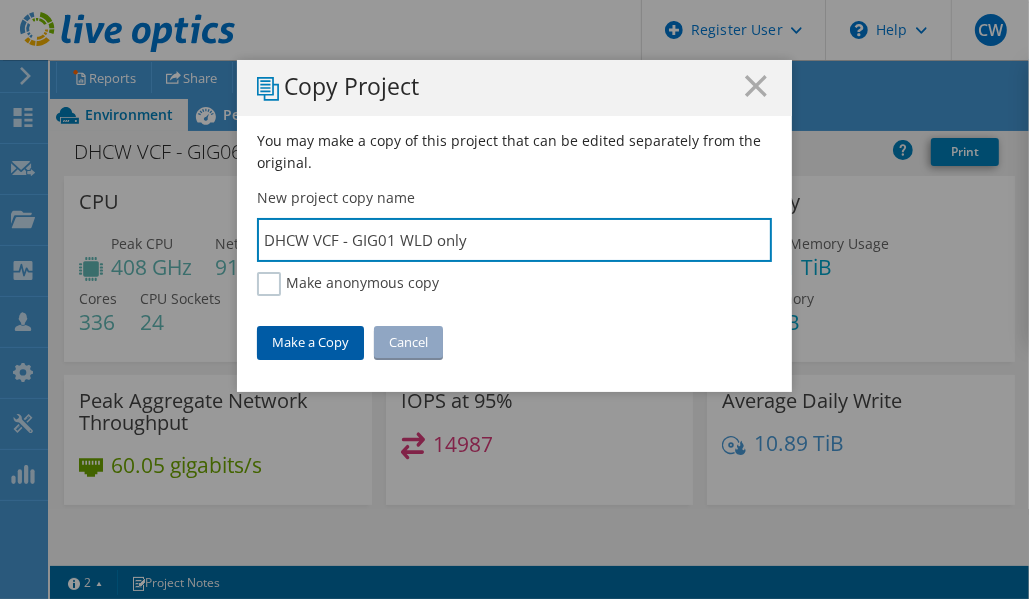 type on "DHCW VCF - GIG01 WLD only" 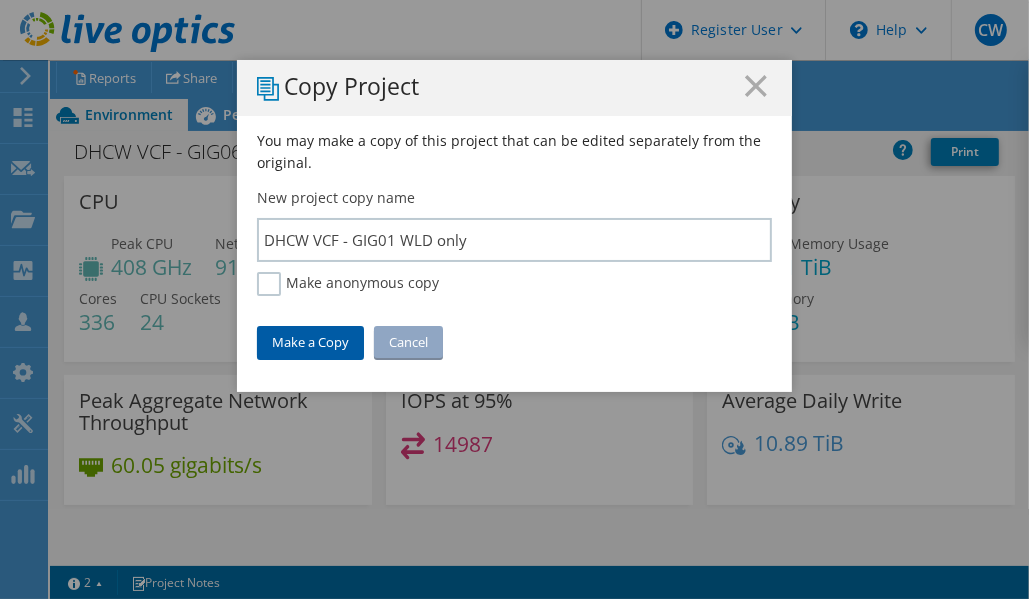 click on "Make a Copy" at bounding box center (310, 342) 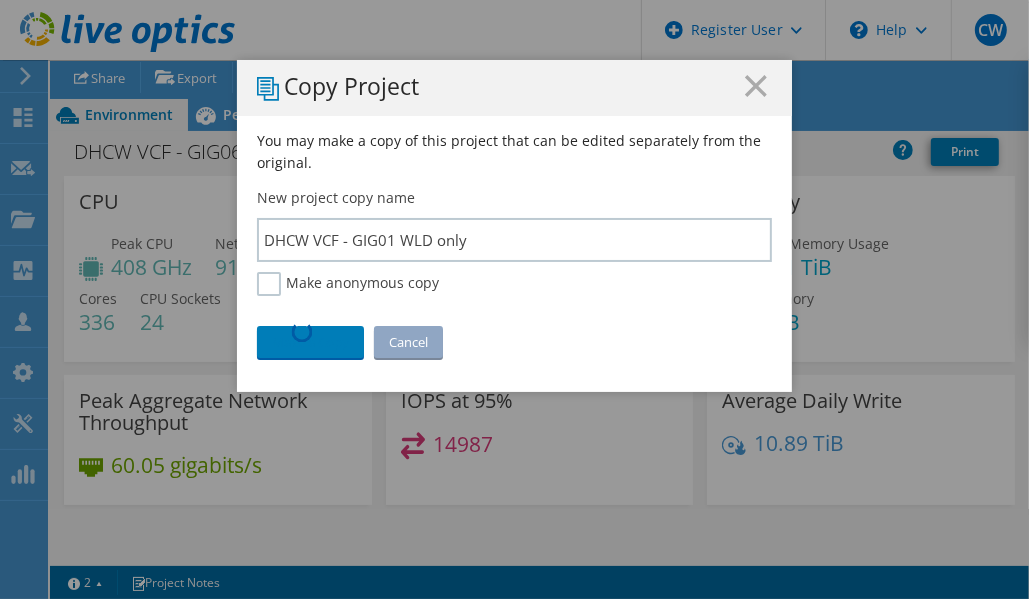 type 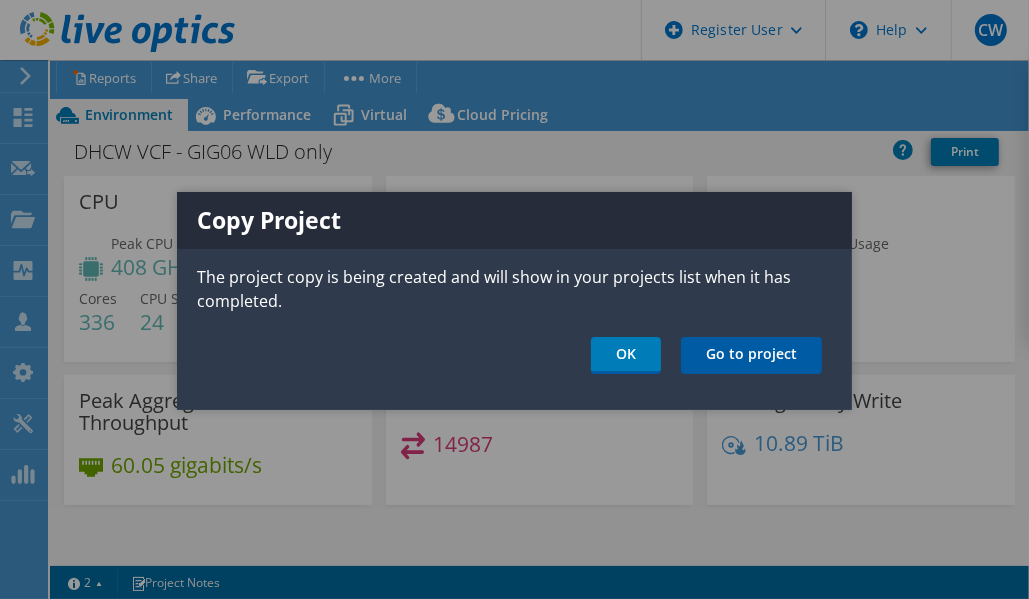 click on "Go to project" at bounding box center (751, 355) 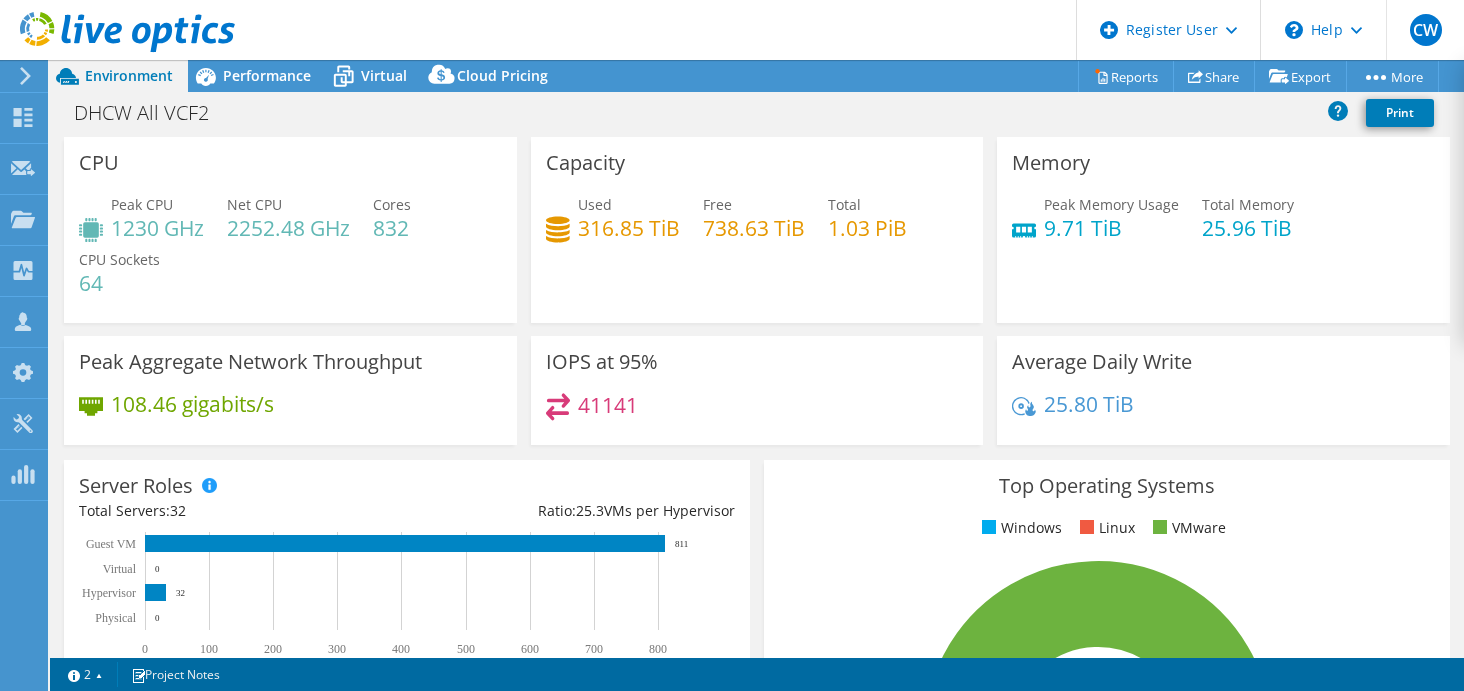 select on "USD" 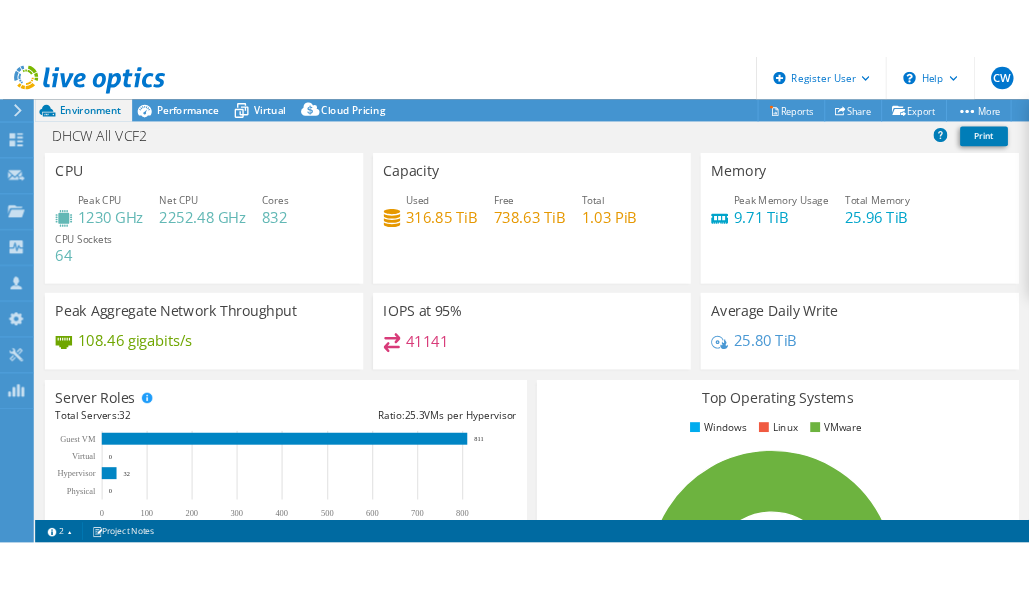 scroll, scrollTop: 0, scrollLeft: 0, axis: both 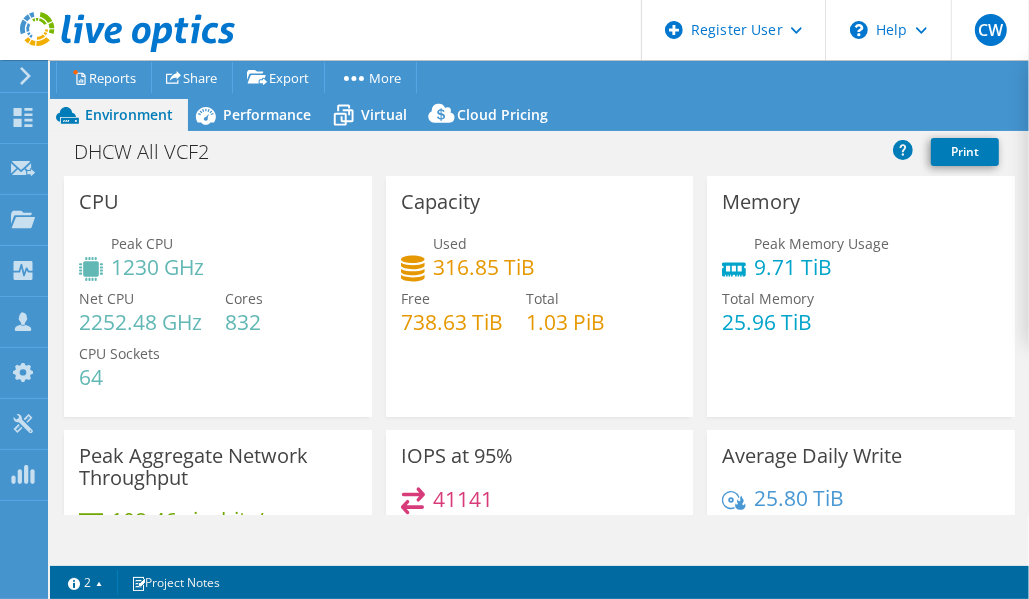 click on "CW
Dell User
[FIRST] [LAST]
[USERNAME]@[DOMAIN]
Dell
My Profile
Log Out
Help
Explore Helpful Articles
Contact Support" at bounding box center (514, 30) 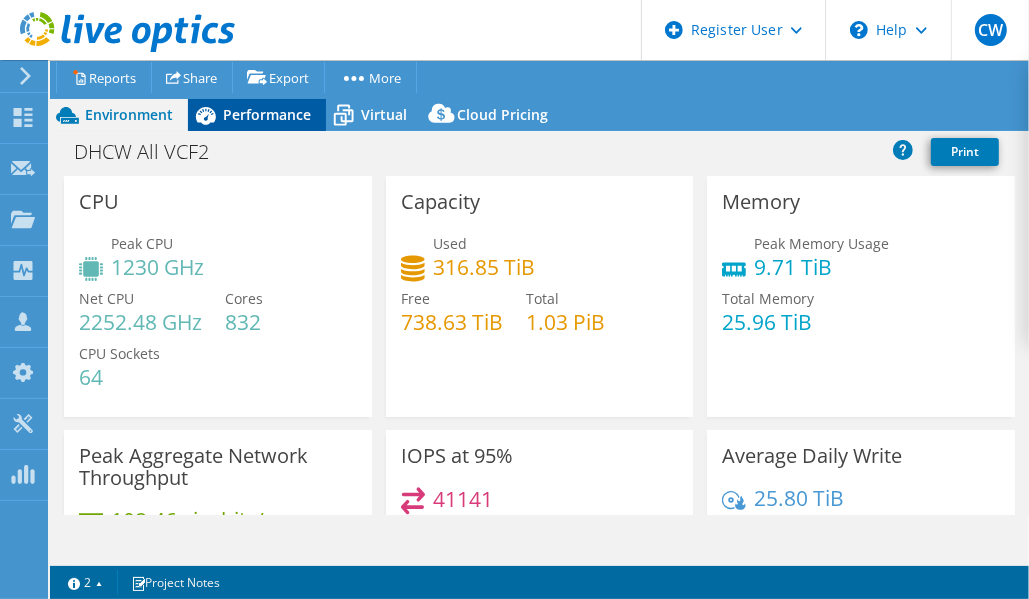 click on "Performance" at bounding box center [267, 114] 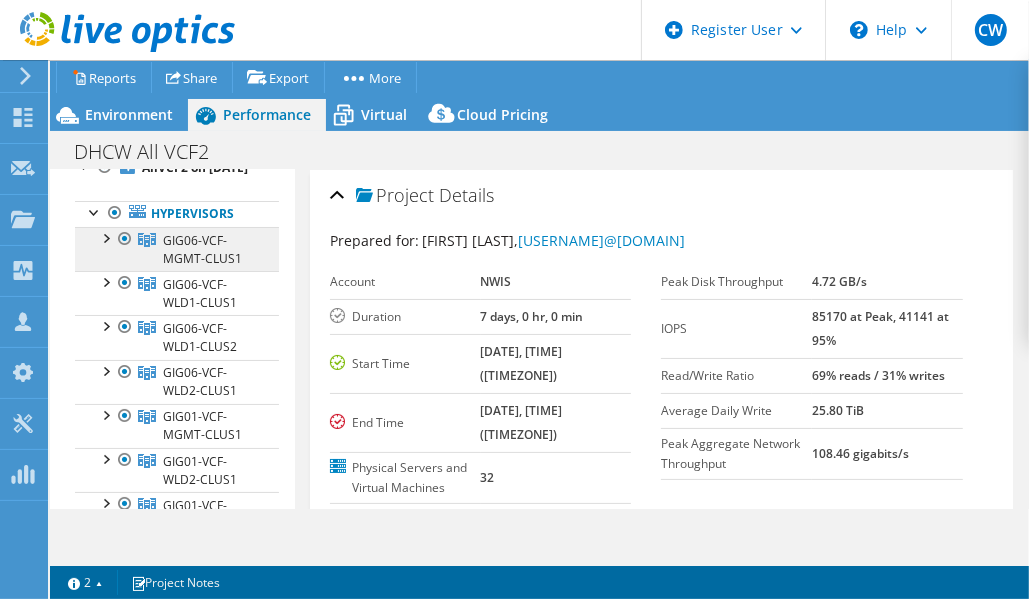 scroll, scrollTop: 87, scrollLeft: 0, axis: vertical 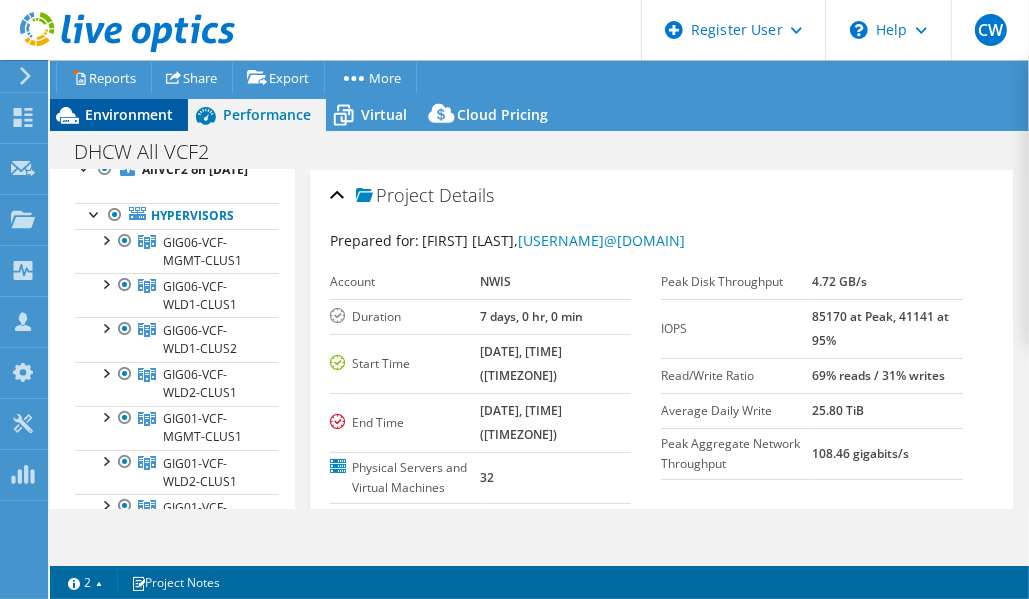 click on "Environment" at bounding box center [129, 114] 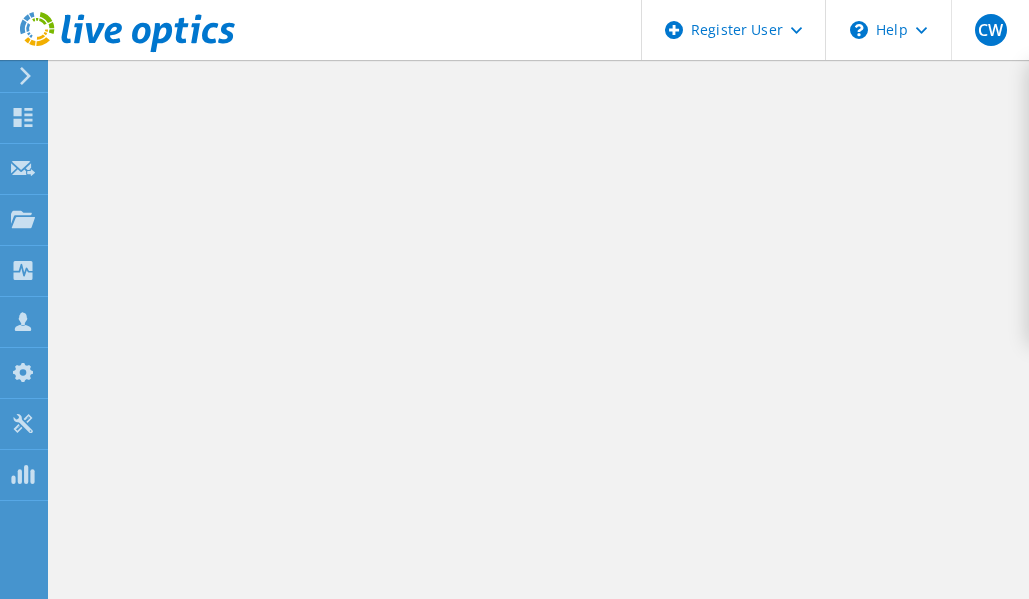 scroll, scrollTop: 0, scrollLeft: 0, axis: both 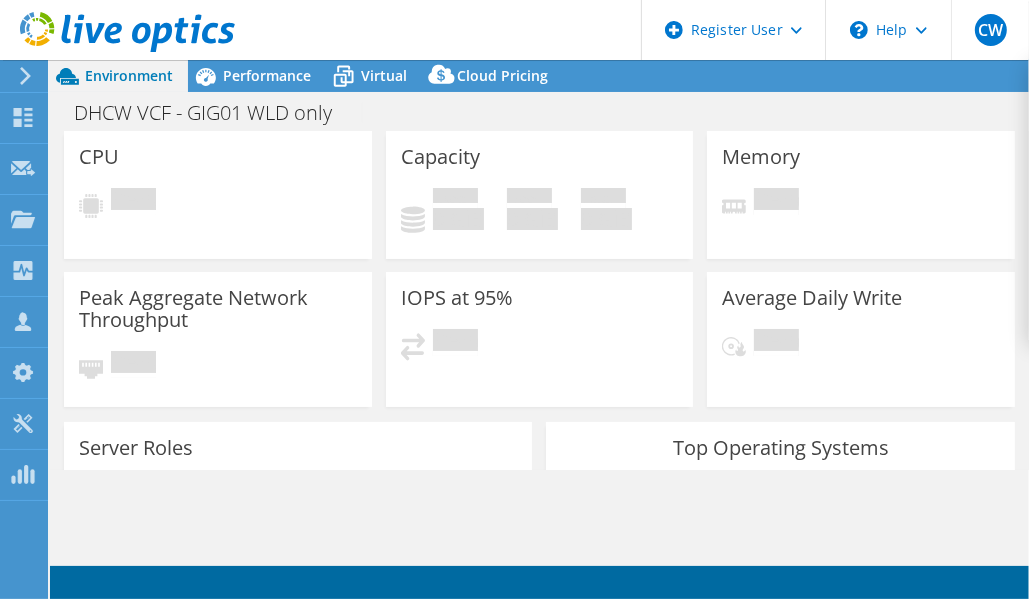 select on "USD" 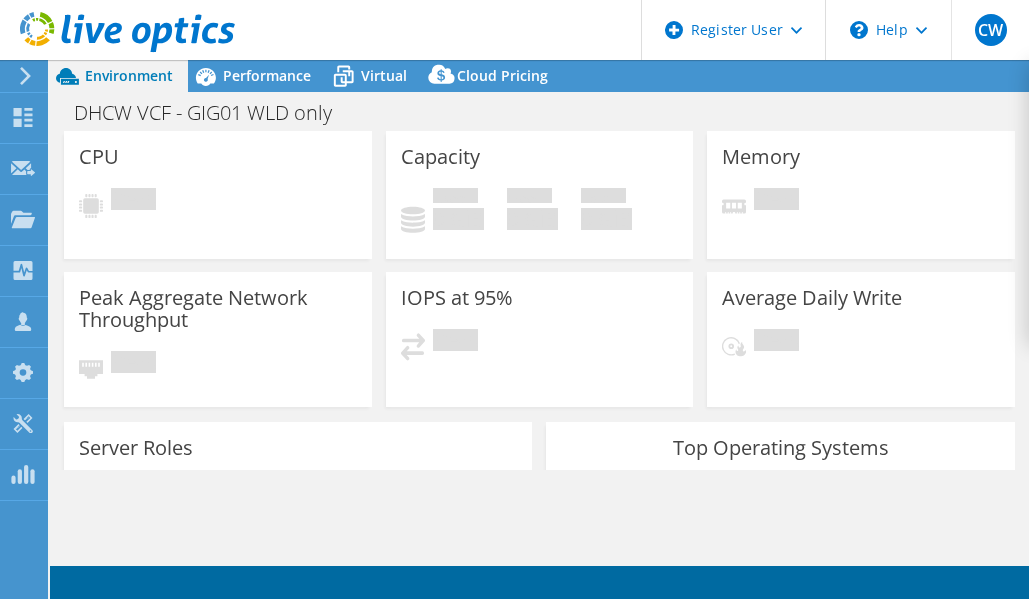 scroll, scrollTop: 0, scrollLeft: 0, axis: both 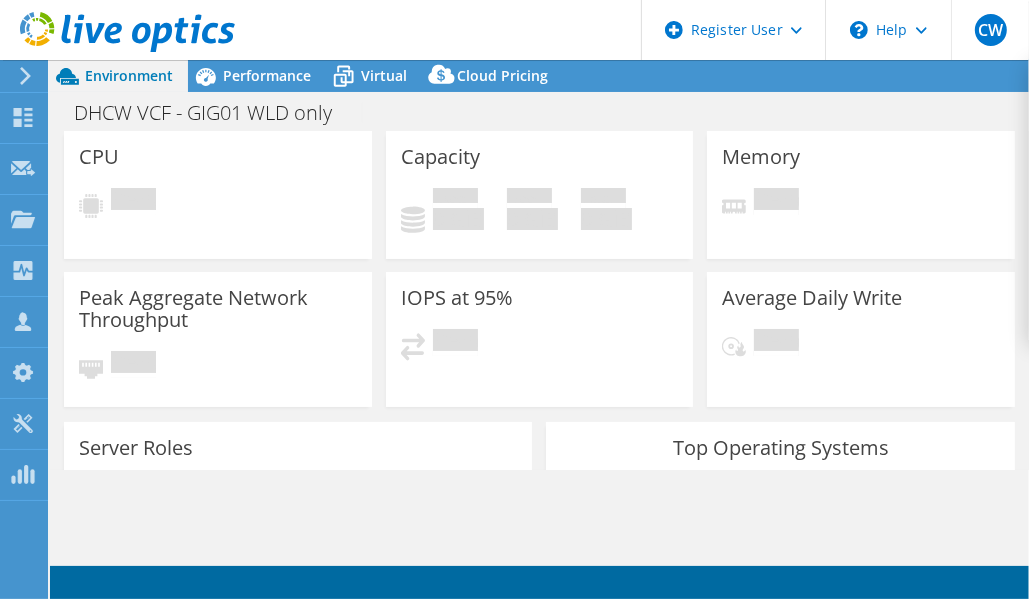 select on "USD" 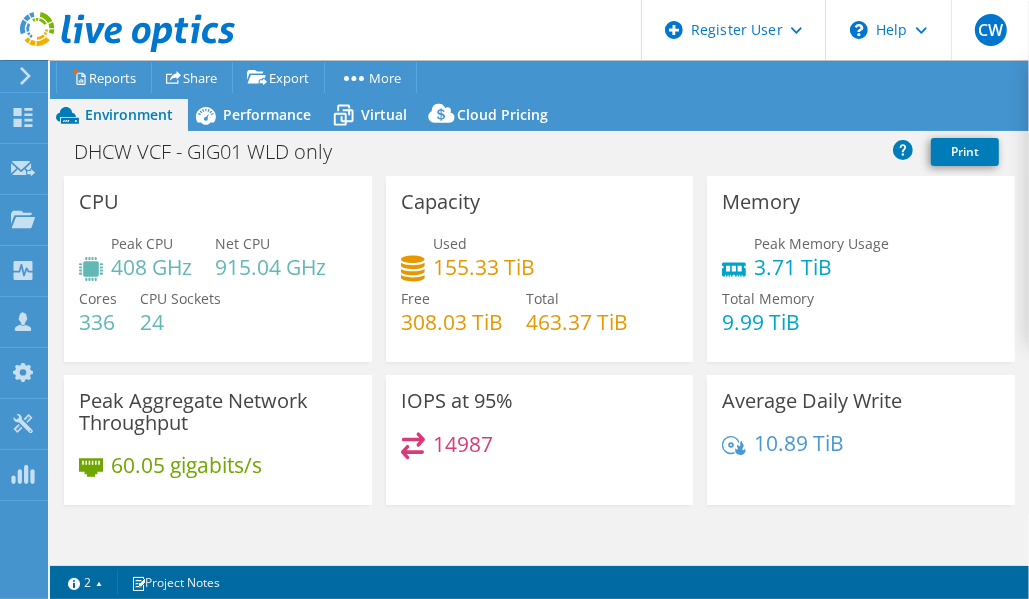 drag, startPoint x: 283, startPoint y: 67, endPoint x: 343, endPoint y: 5, distance: 86.27862 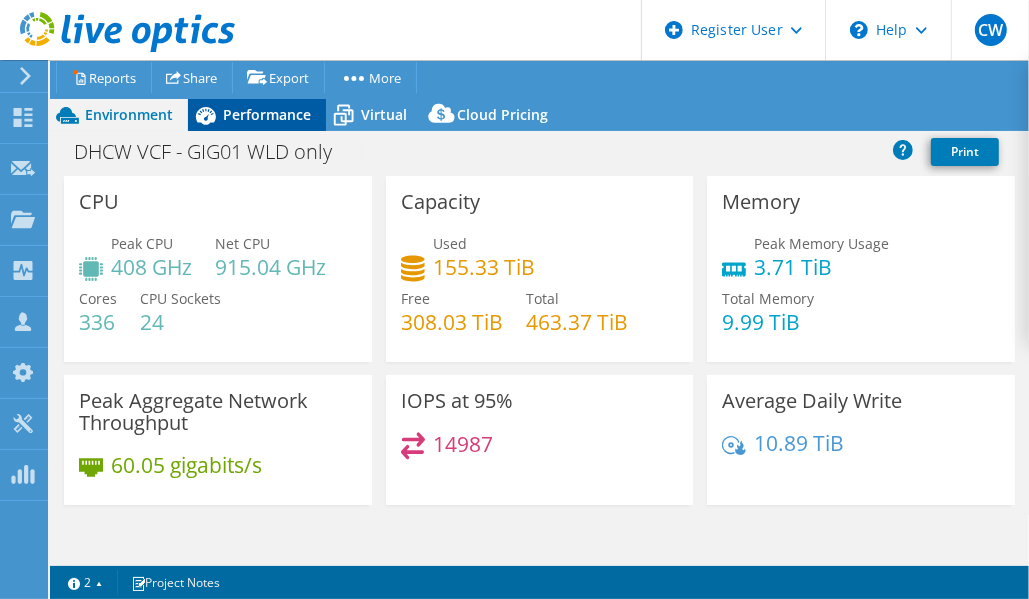 drag, startPoint x: 343, startPoint y: 5, endPoint x: 219, endPoint y: 111, distance: 163.13185 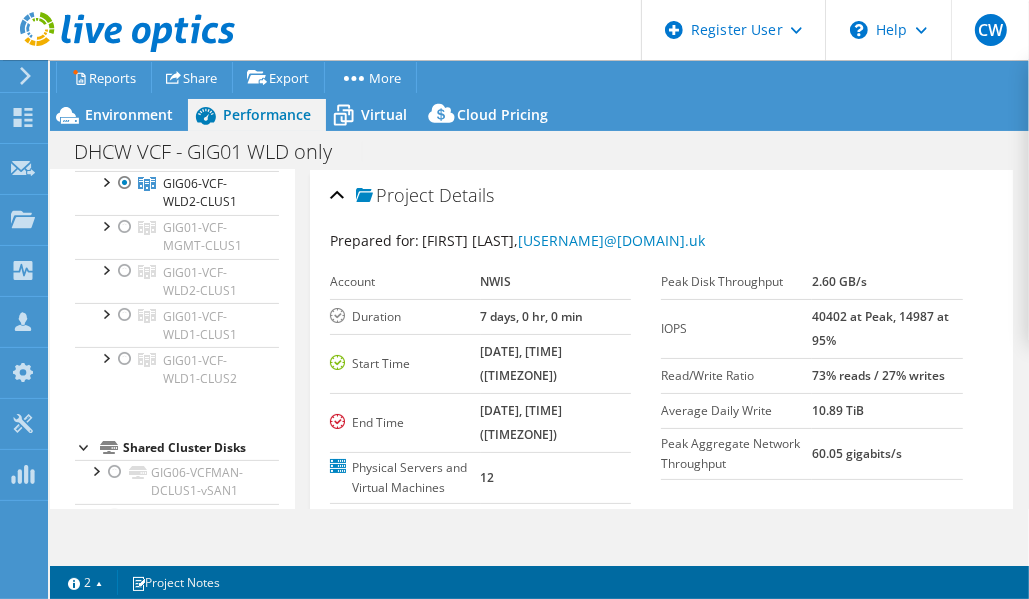 scroll, scrollTop: 280, scrollLeft: 0, axis: vertical 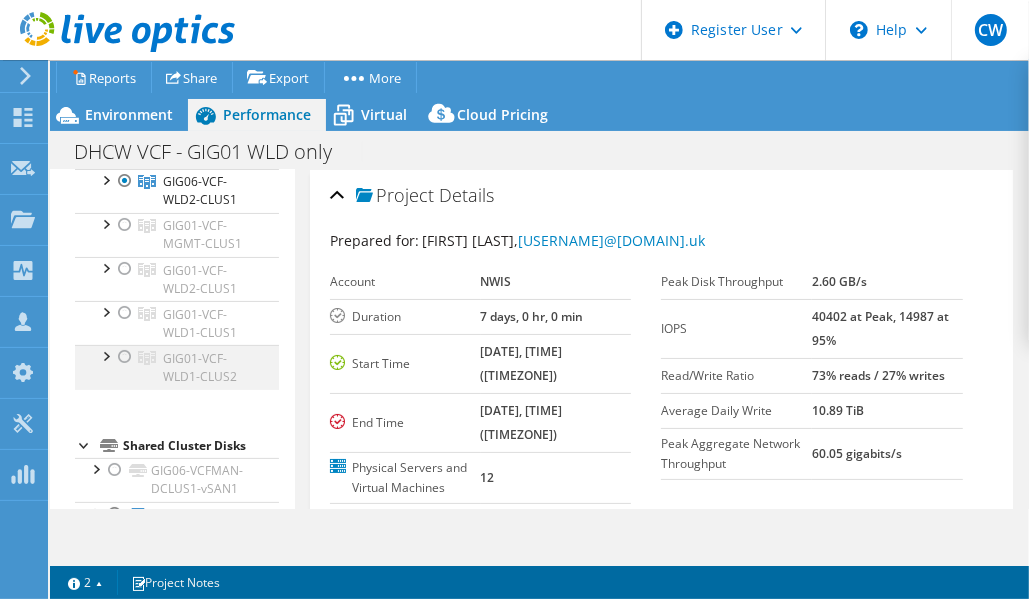 click at bounding box center (105, 355) 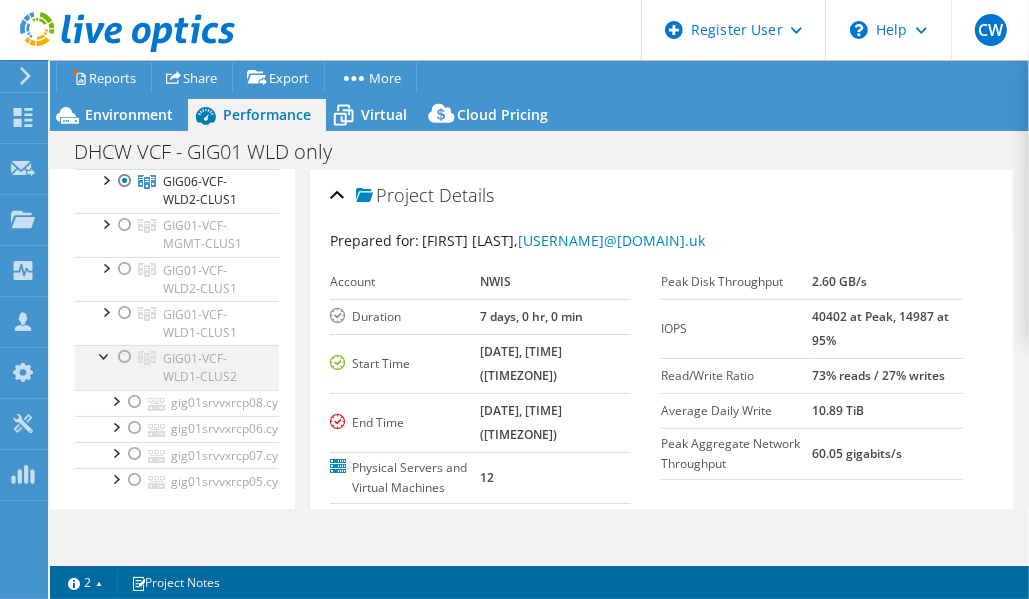 click at bounding box center [105, 355] 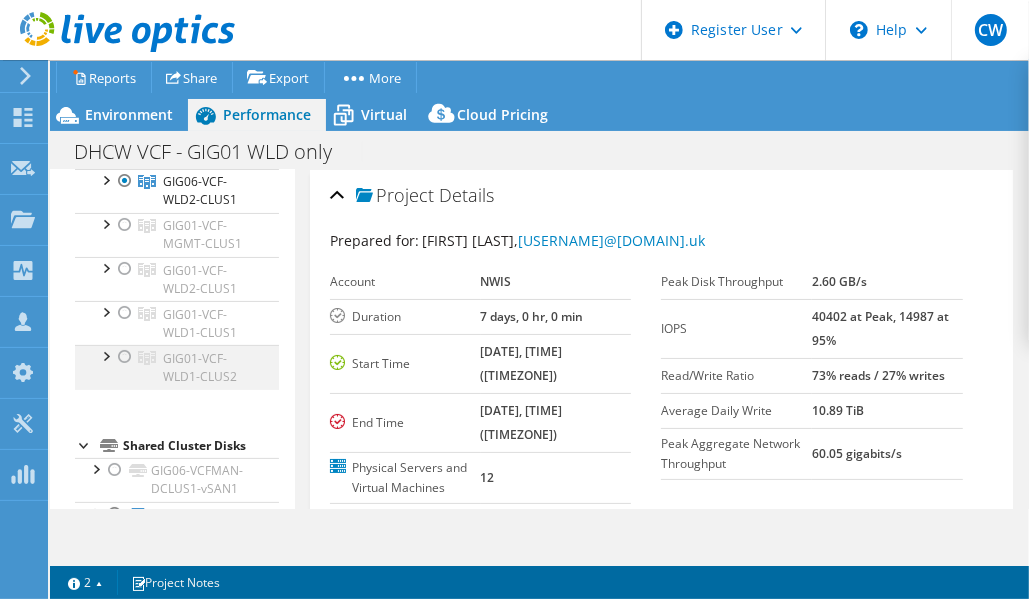 click at bounding box center [125, 357] 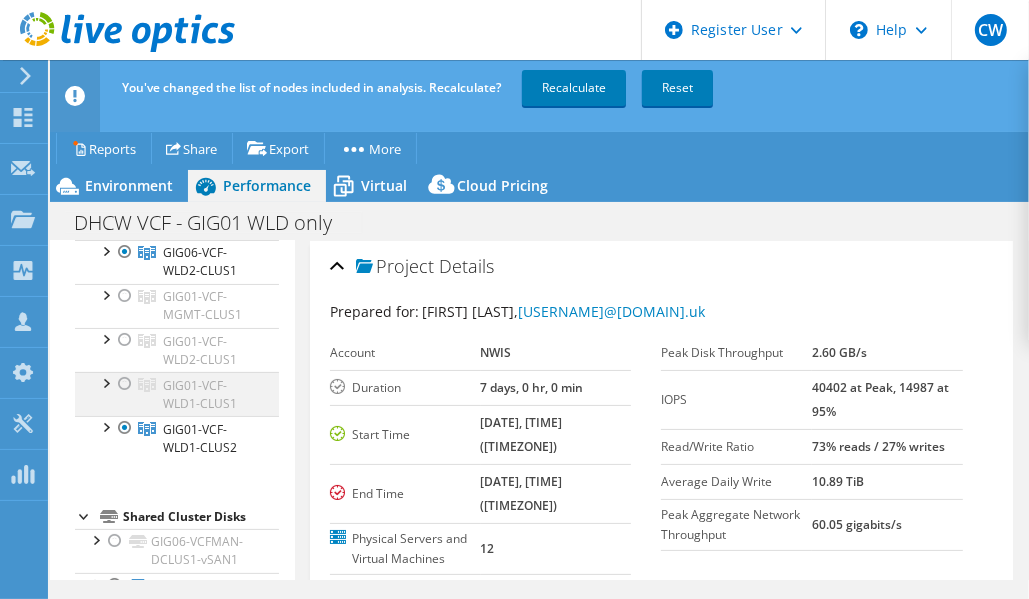 click at bounding box center (125, 384) 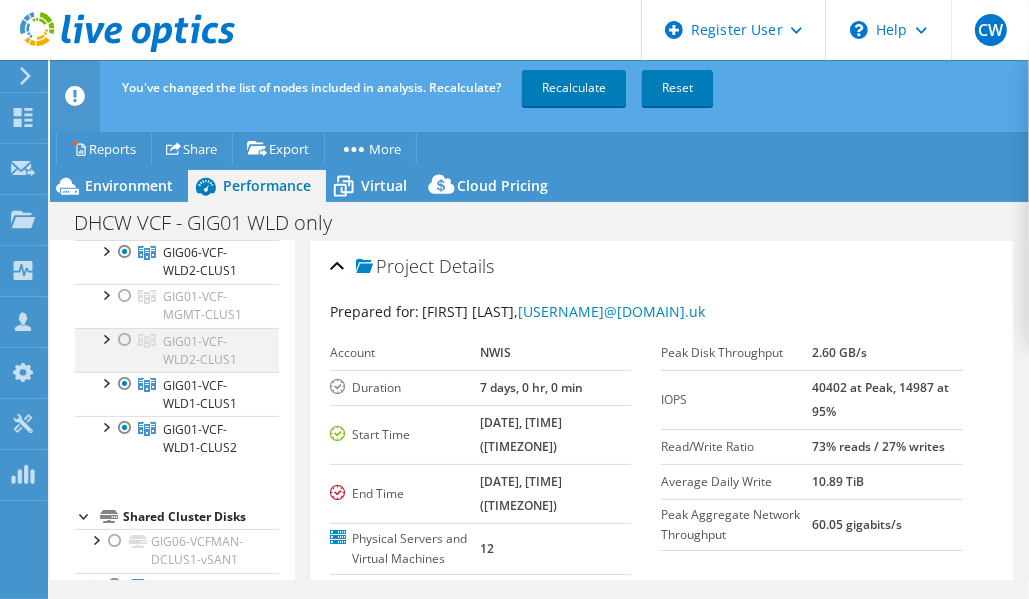 click at bounding box center (125, 340) 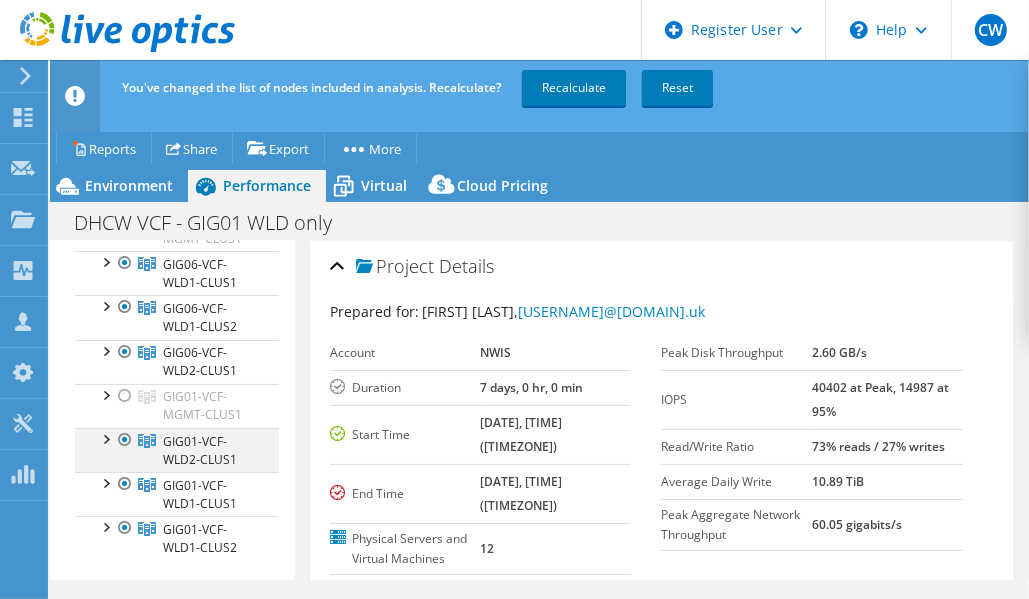 scroll, scrollTop: 175, scrollLeft: 0, axis: vertical 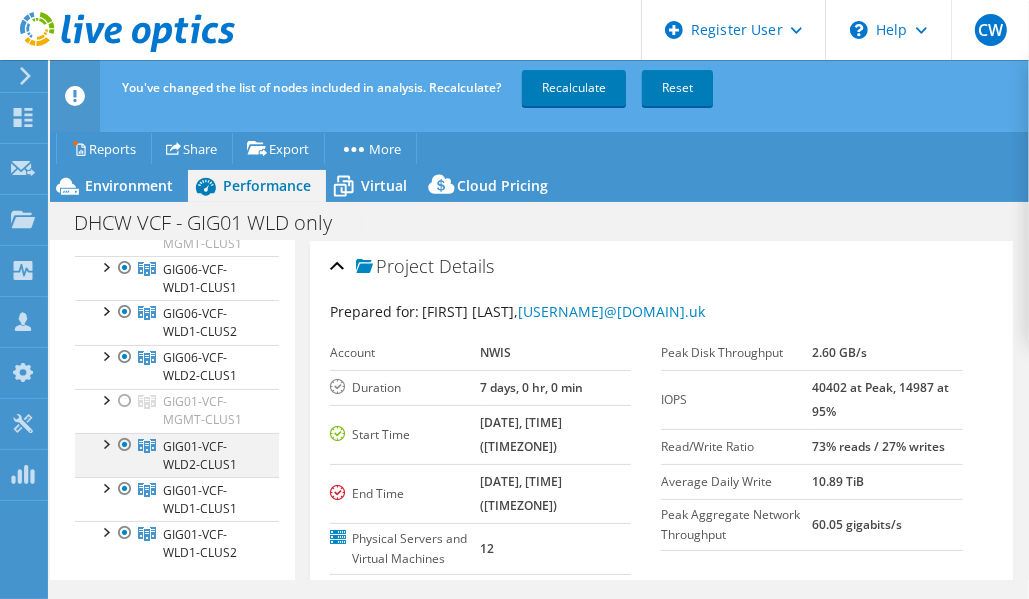 click at bounding box center (125, 357) 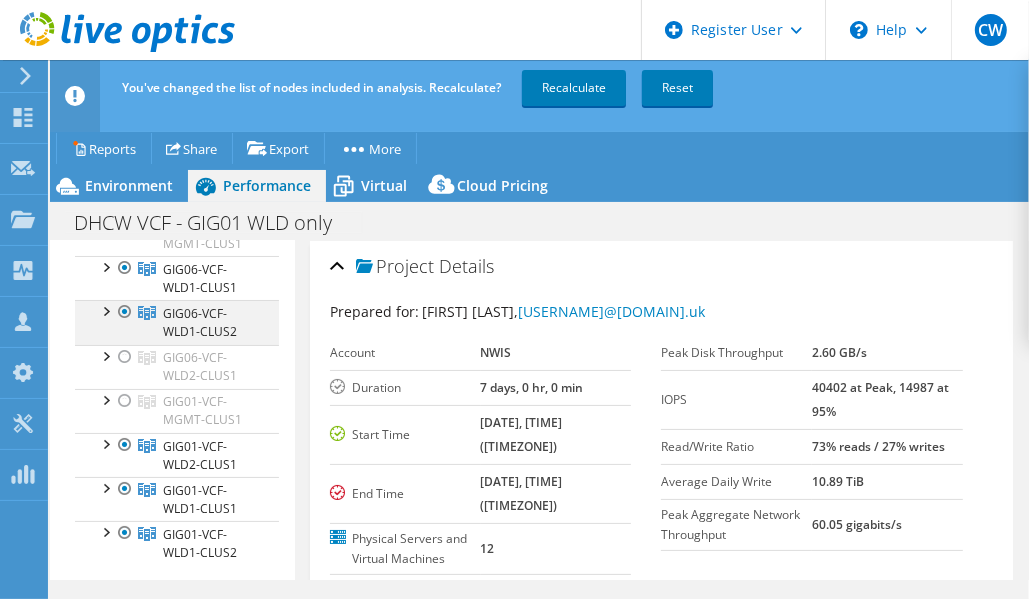 click at bounding box center [125, 312] 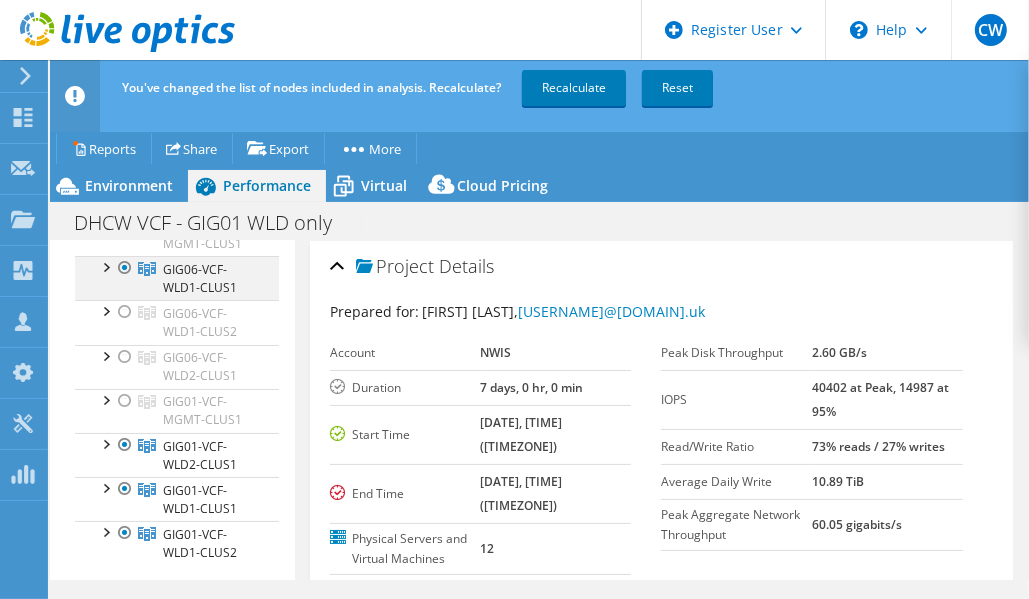 click at bounding box center (125, 268) 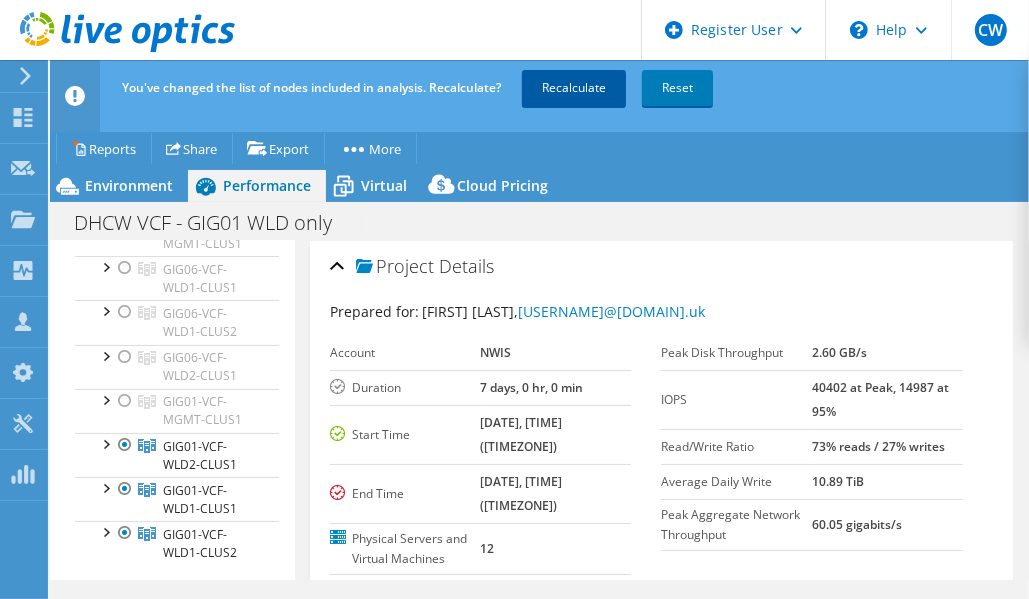 click on "Recalculate" at bounding box center (574, 88) 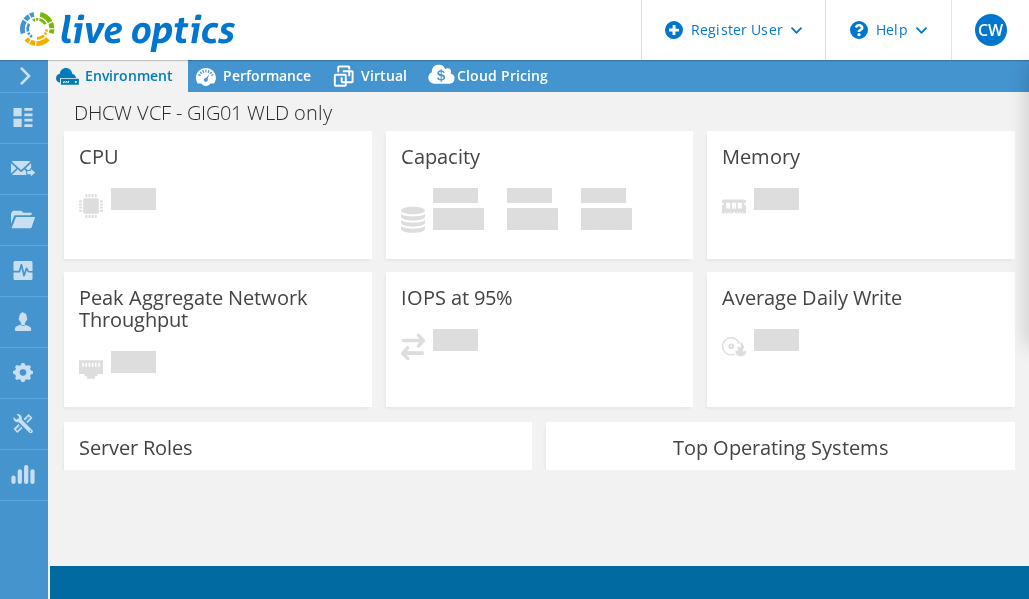 scroll, scrollTop: 0, scrollLeft: 0, axis: both 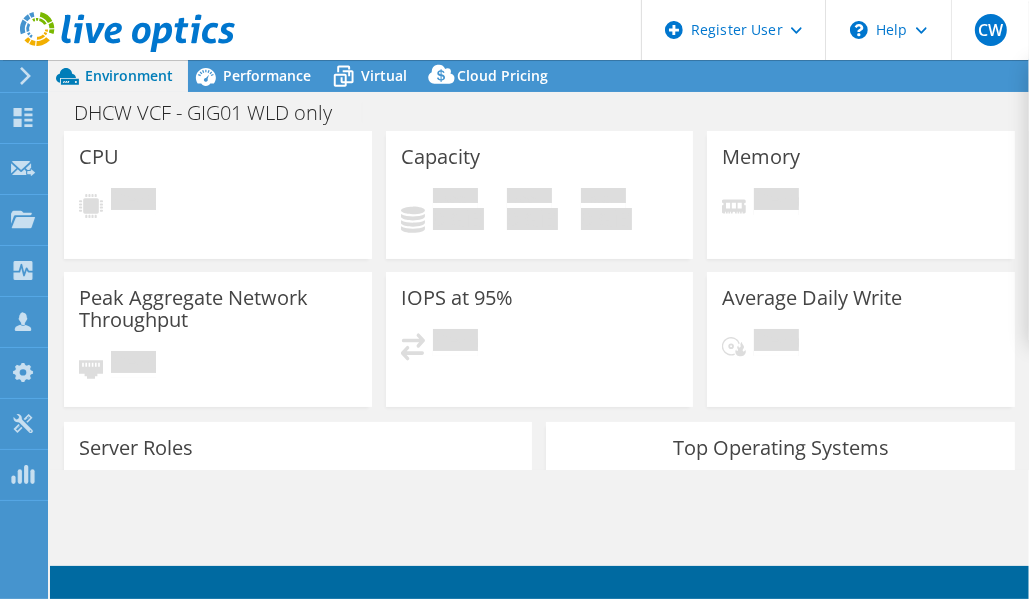 select on "USD" 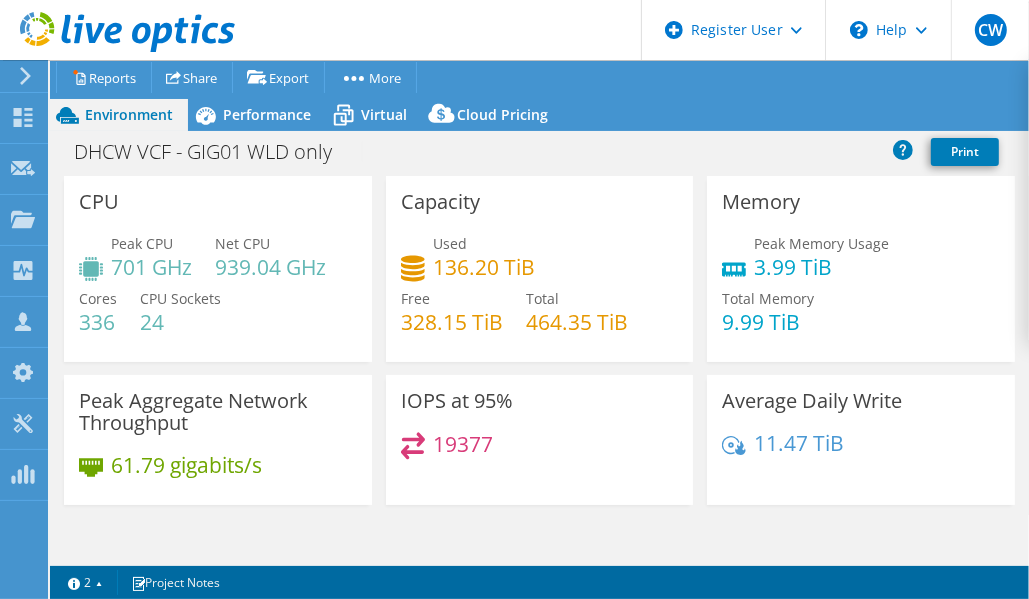 click on "Warnings
Messages
Queue Depth is not recorded from VMware VCenter servers and will be shown as zero.
Saturated core count is not recorded for VMware, Solaris and HP-UX and will be shown as zero.
Project Notes
Save
Discard Changes
1 2" at bounding box center (539, 582) 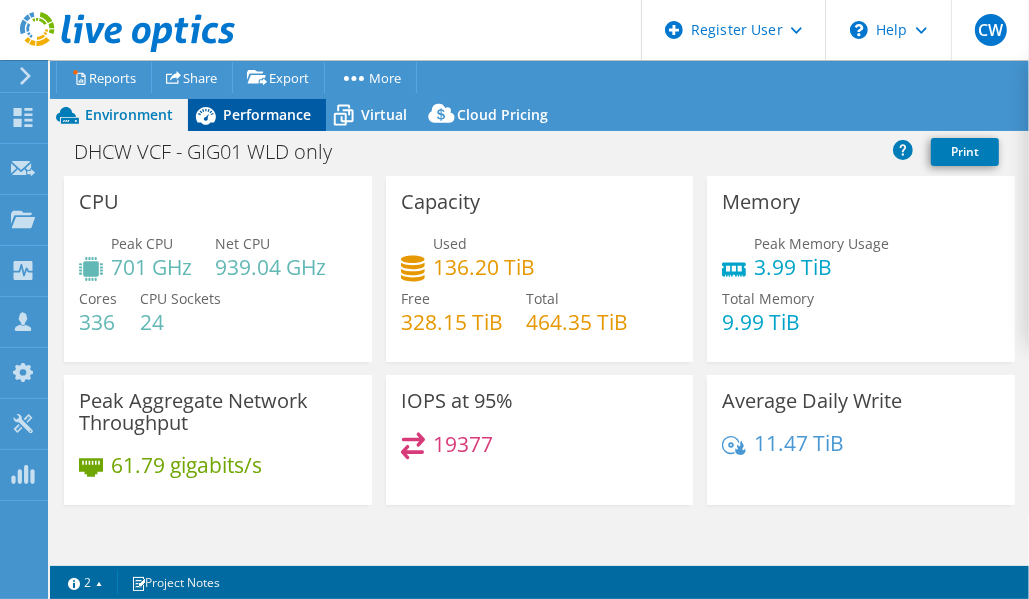 click on "Performance" at bounding box center (267, 114) 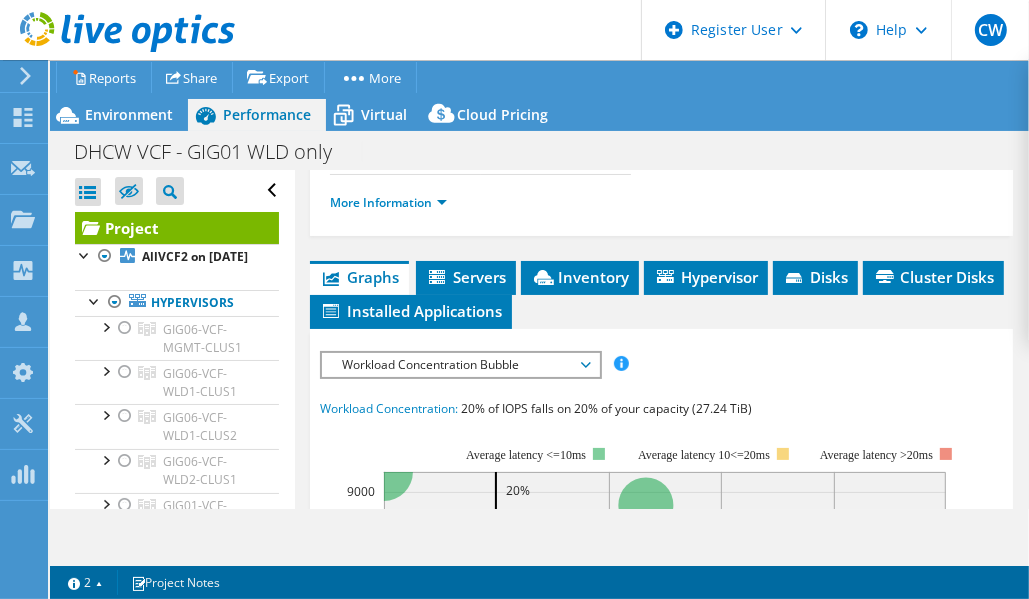scroll, scrollTop: 507, scrollLeft: 0, axis: vertical 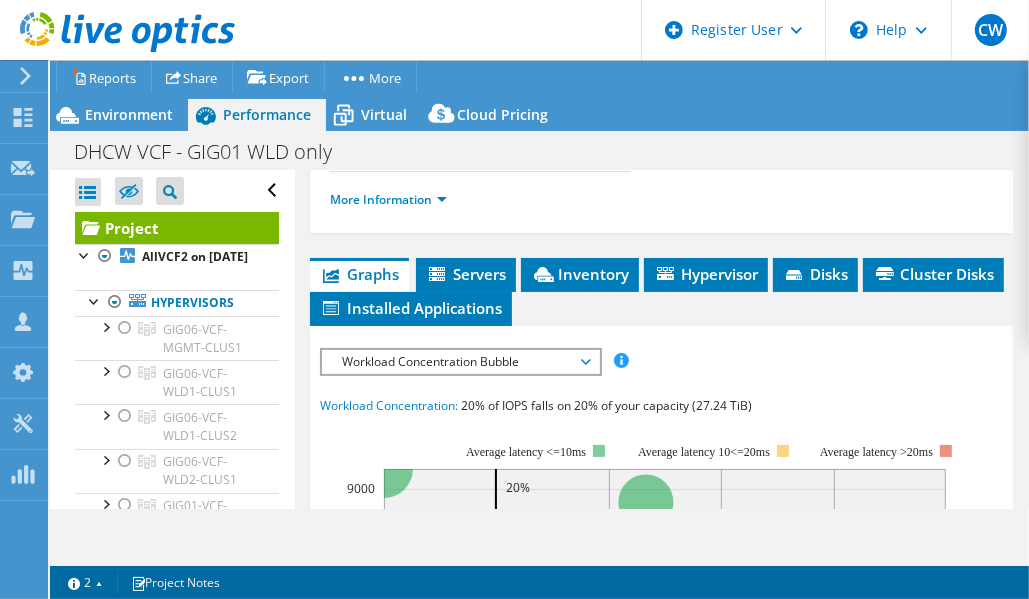 click on "Workload Concentration Bubble" at bounding box center [460, 362] 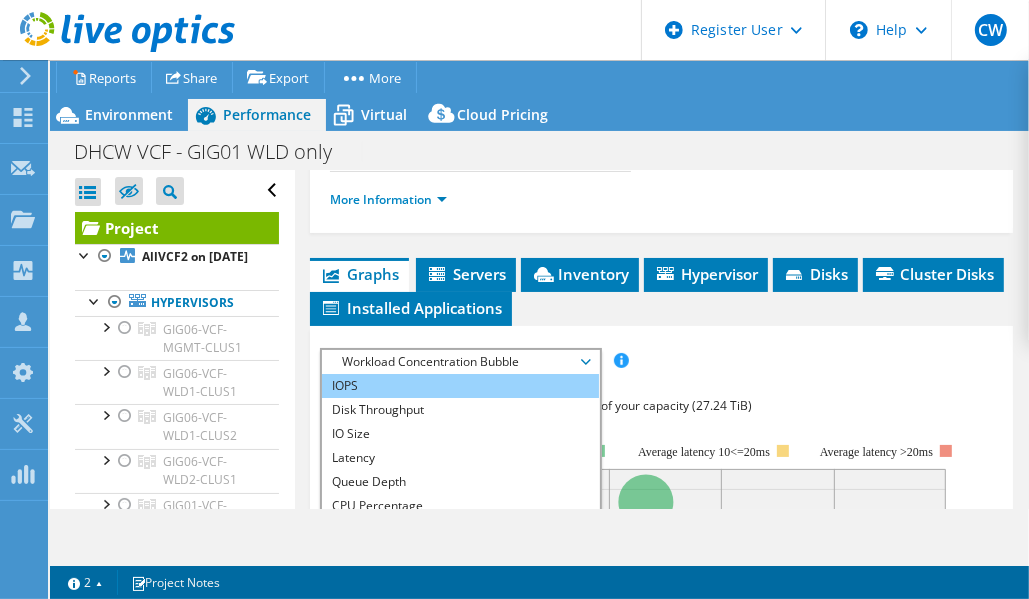 click on "IOPS" at bounding box center (460, 386) 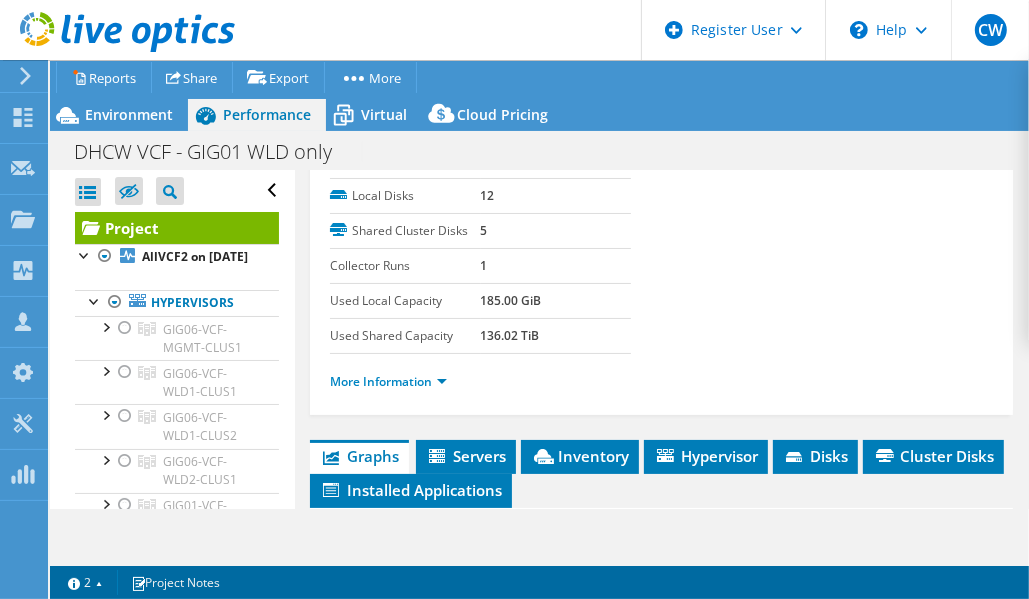 scroll, scrollTop: 326, scrollLeft: 0, axis: vertical 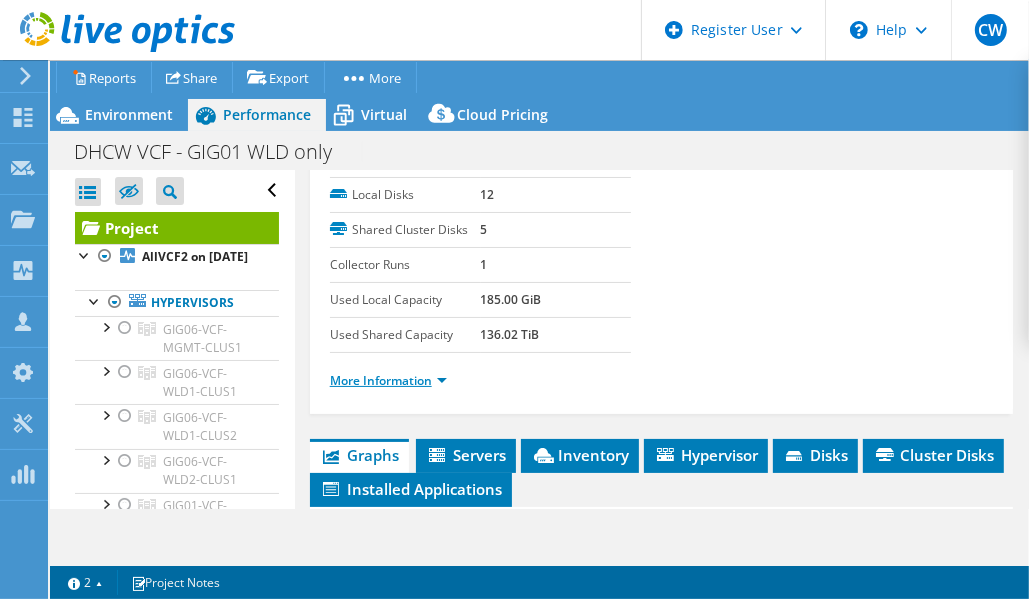 click on "More Information" at bounding box center [388, 380] 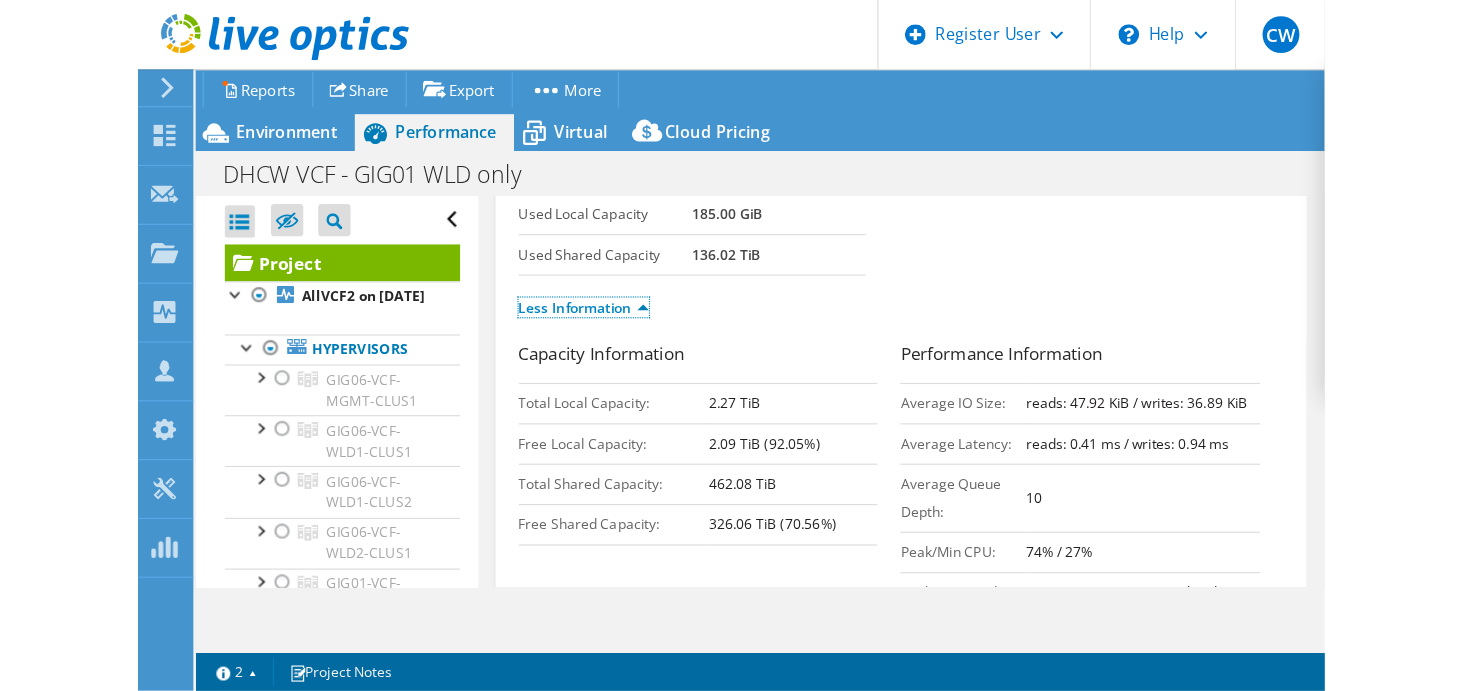 scroll, scrollTop: 441, scrollLeft: 0, axis: vertical 